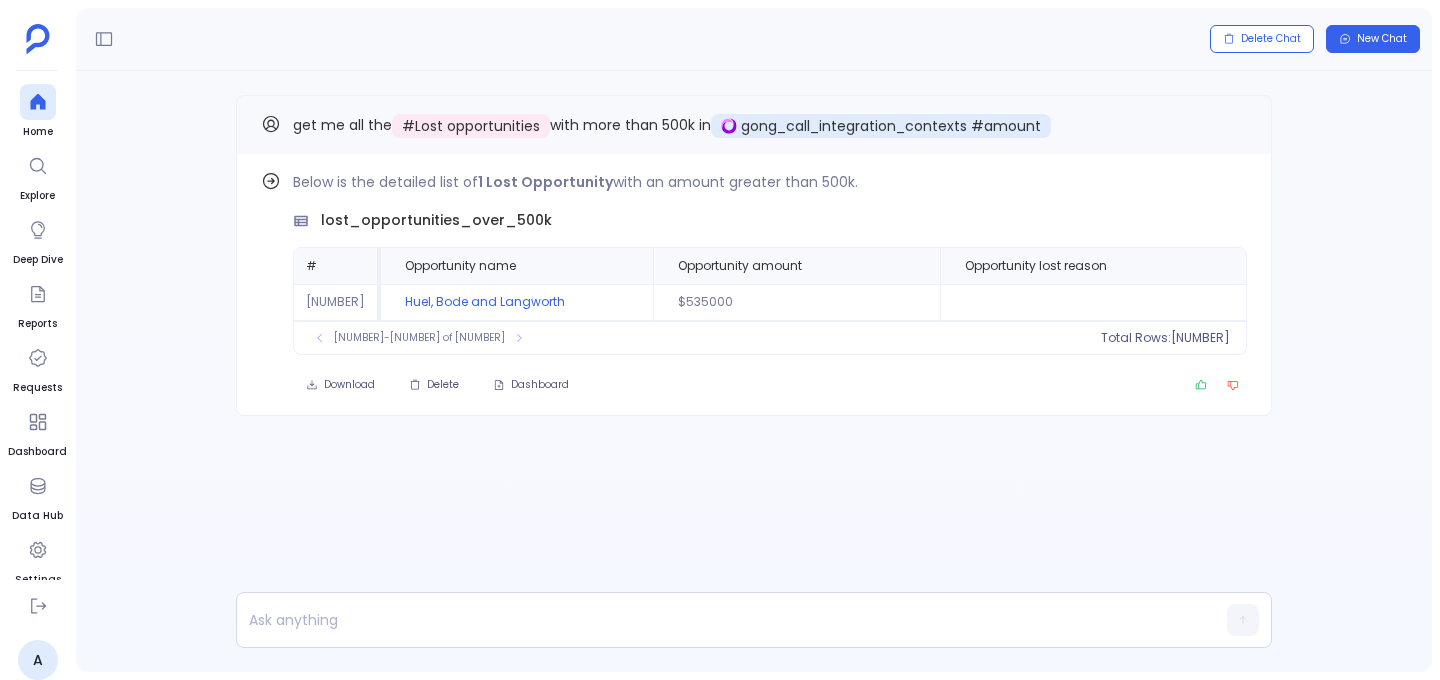 scroll, scrollTop: 0, scrollLeft: 0, axis: both 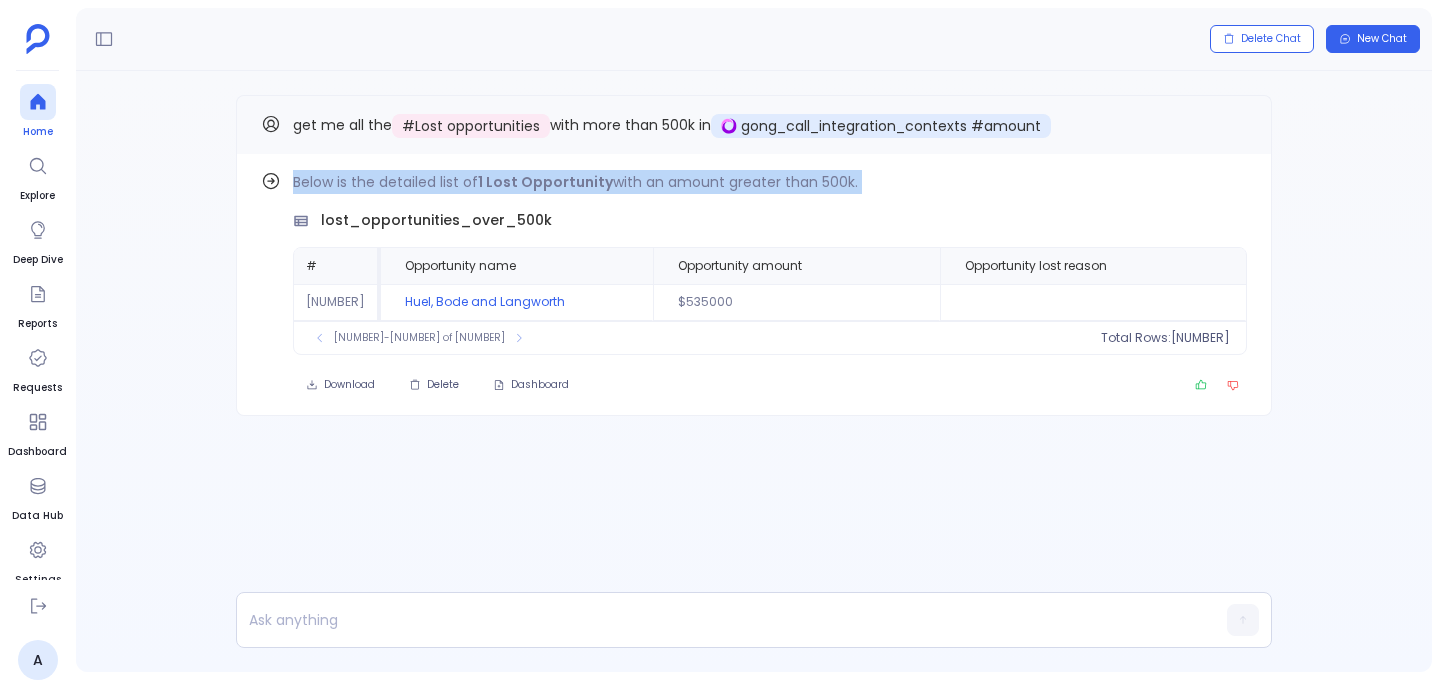 click at bounding box center [37, 102] 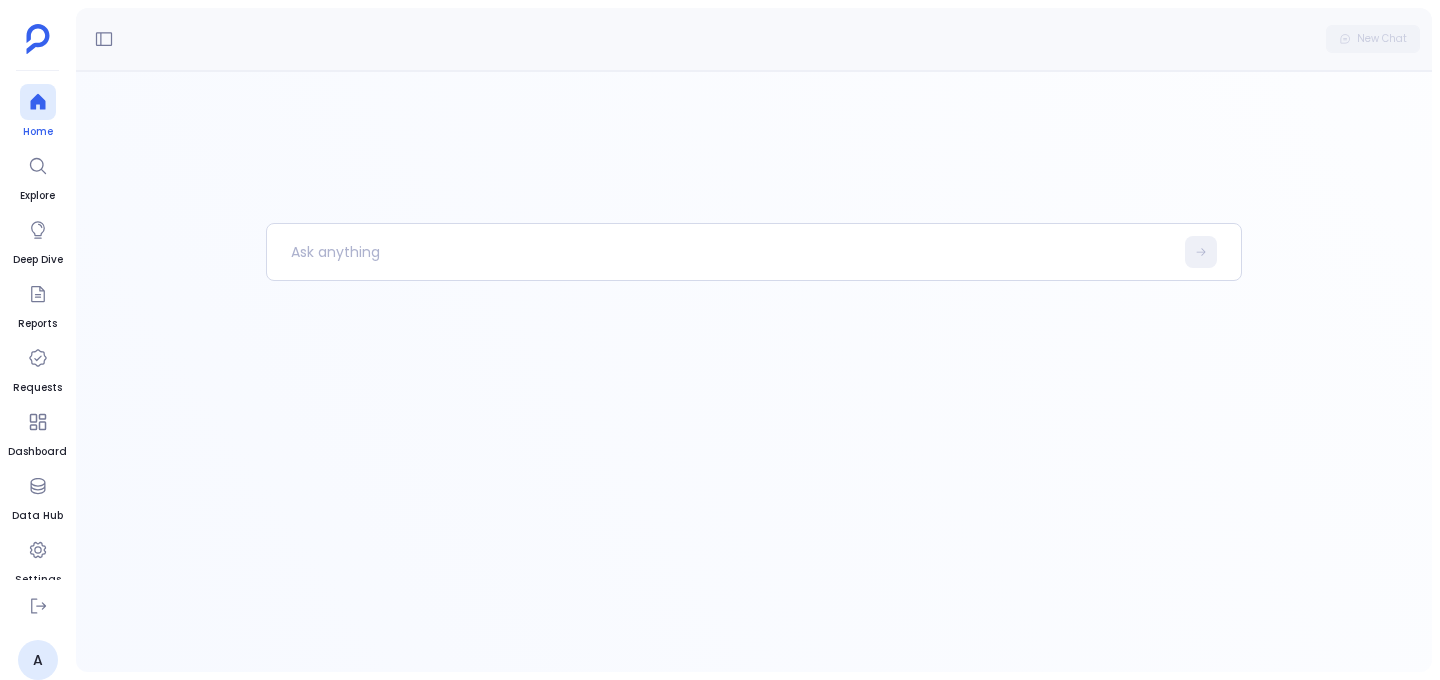 click at bounding box center (38, 102) 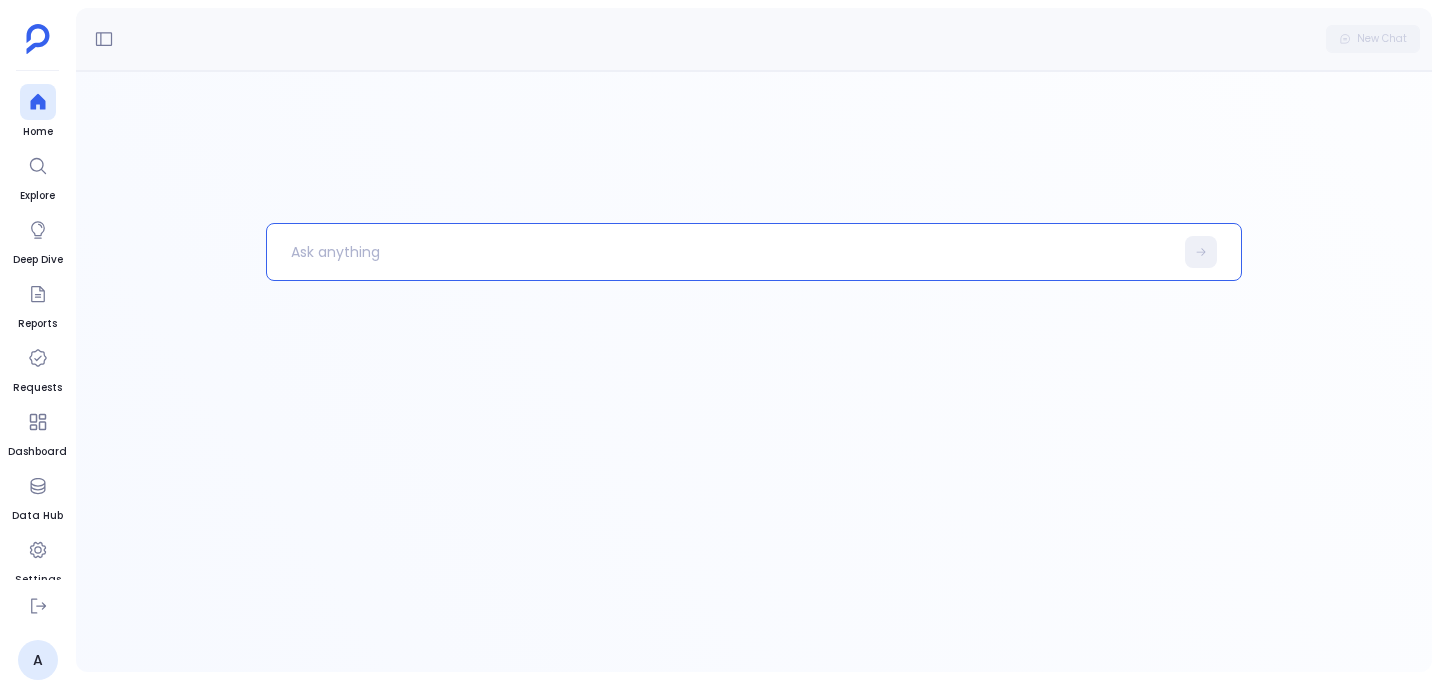 click at bounding box center [720, 252] 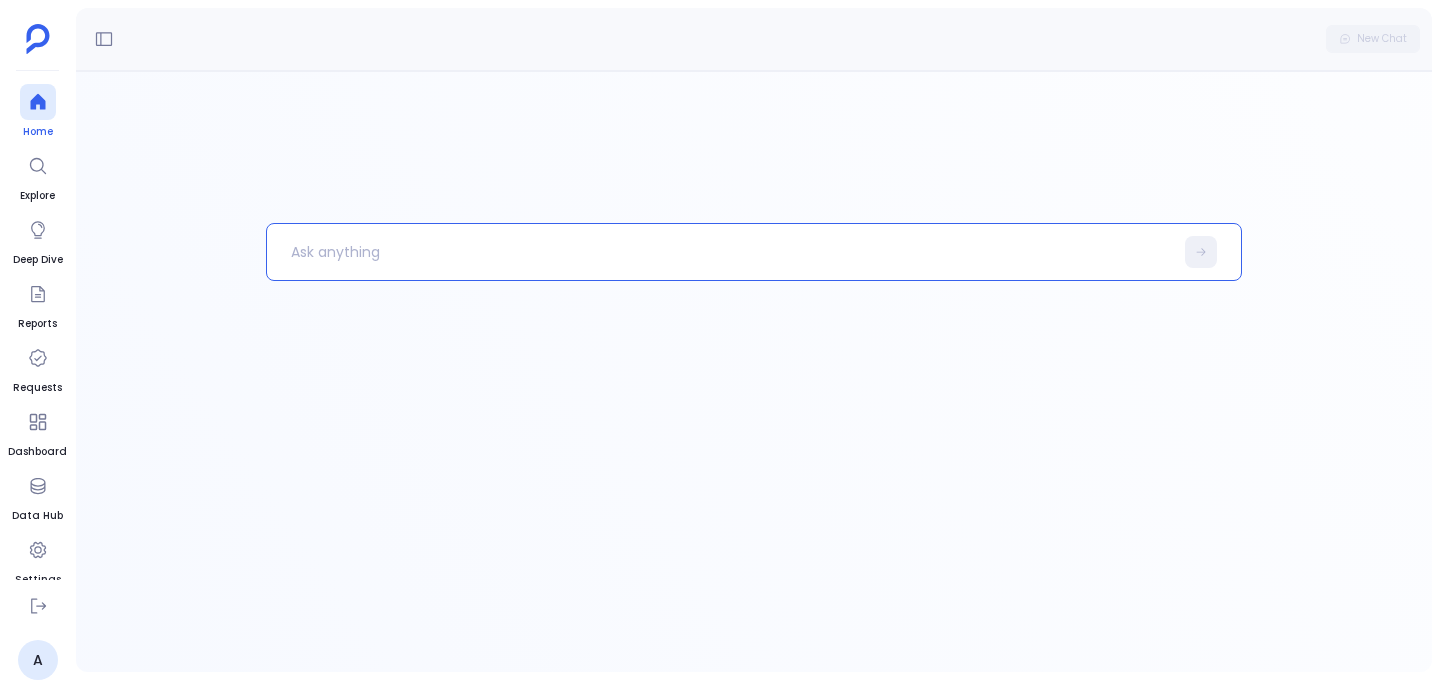 click at bounding box center (38, 102) 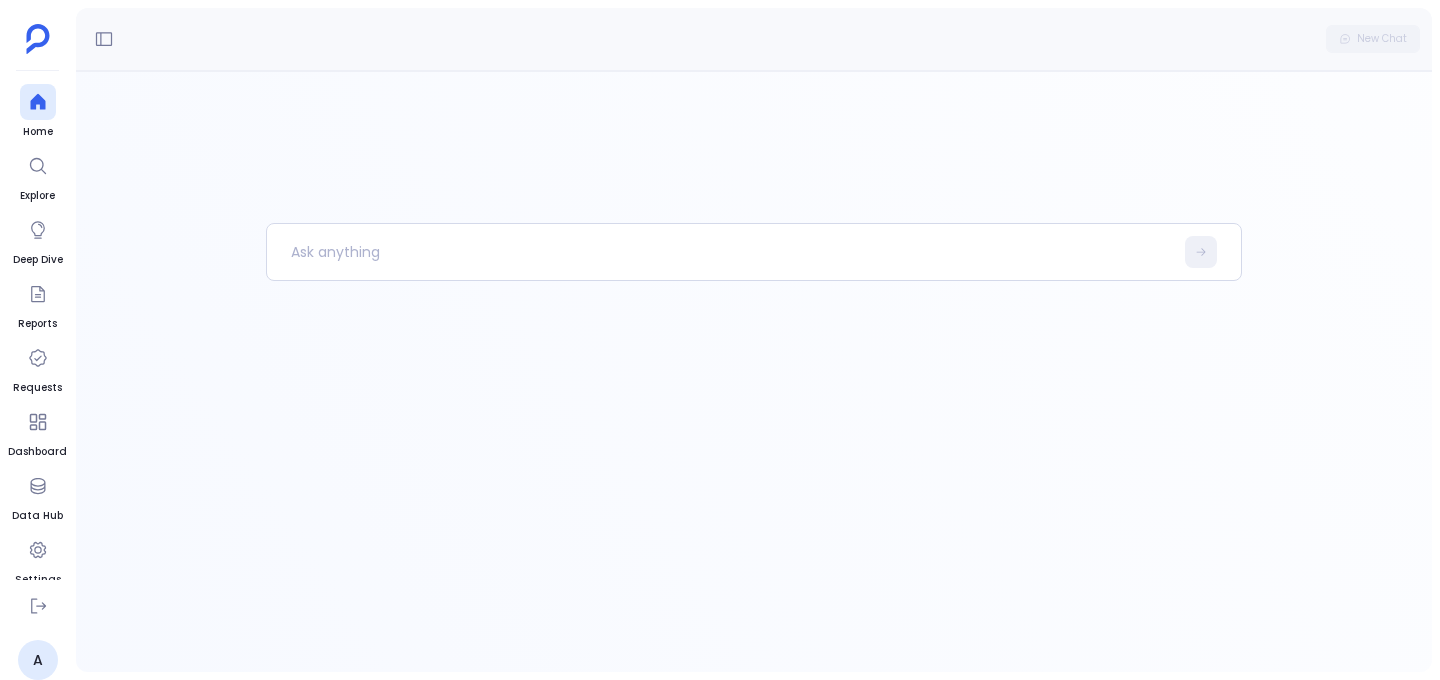 click at bounding box center (37, 70) 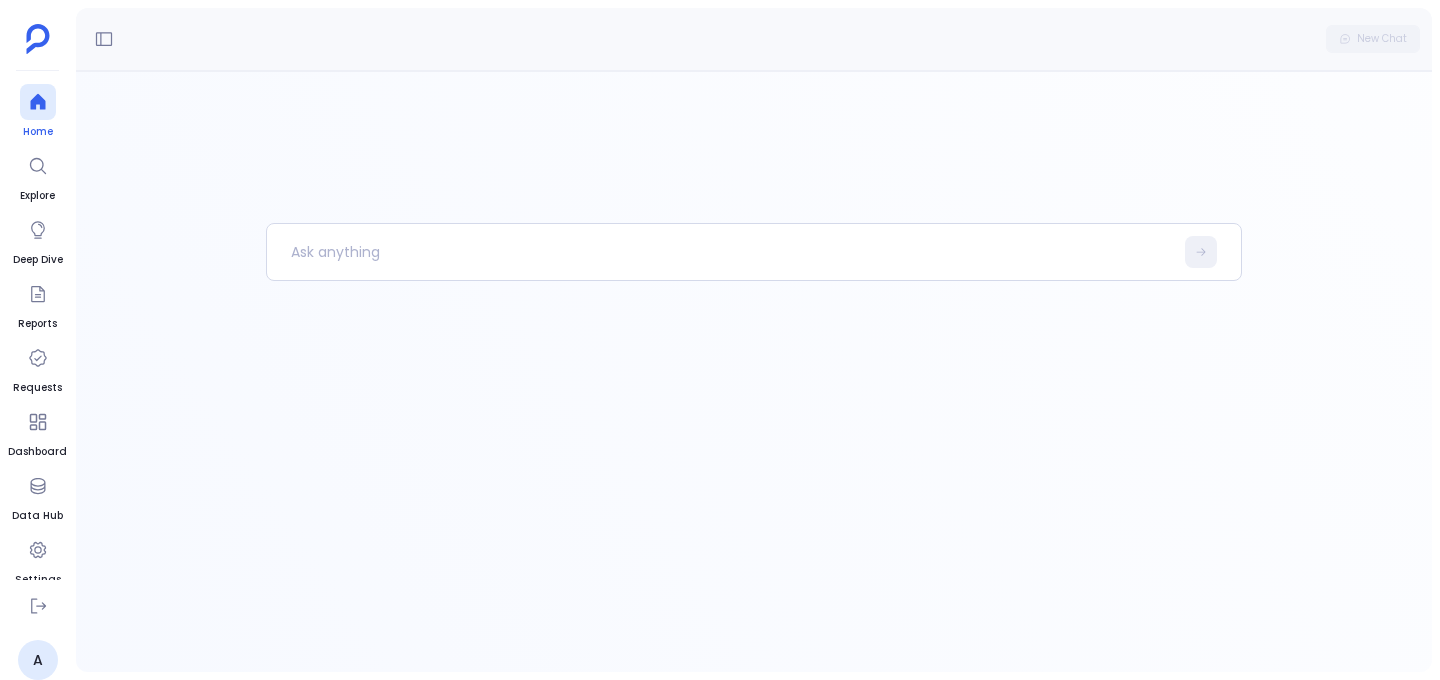 click at bounding box center (37, 102) 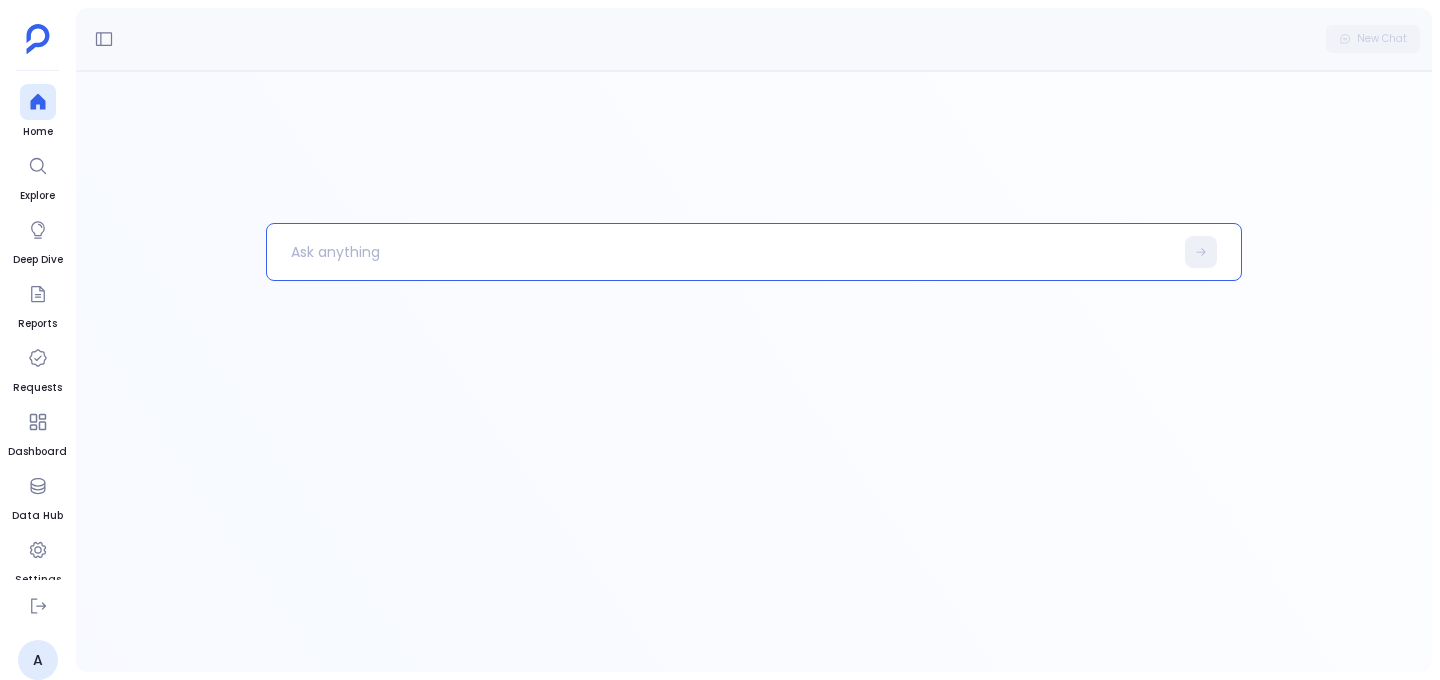 click at bounding box center (720, 252) 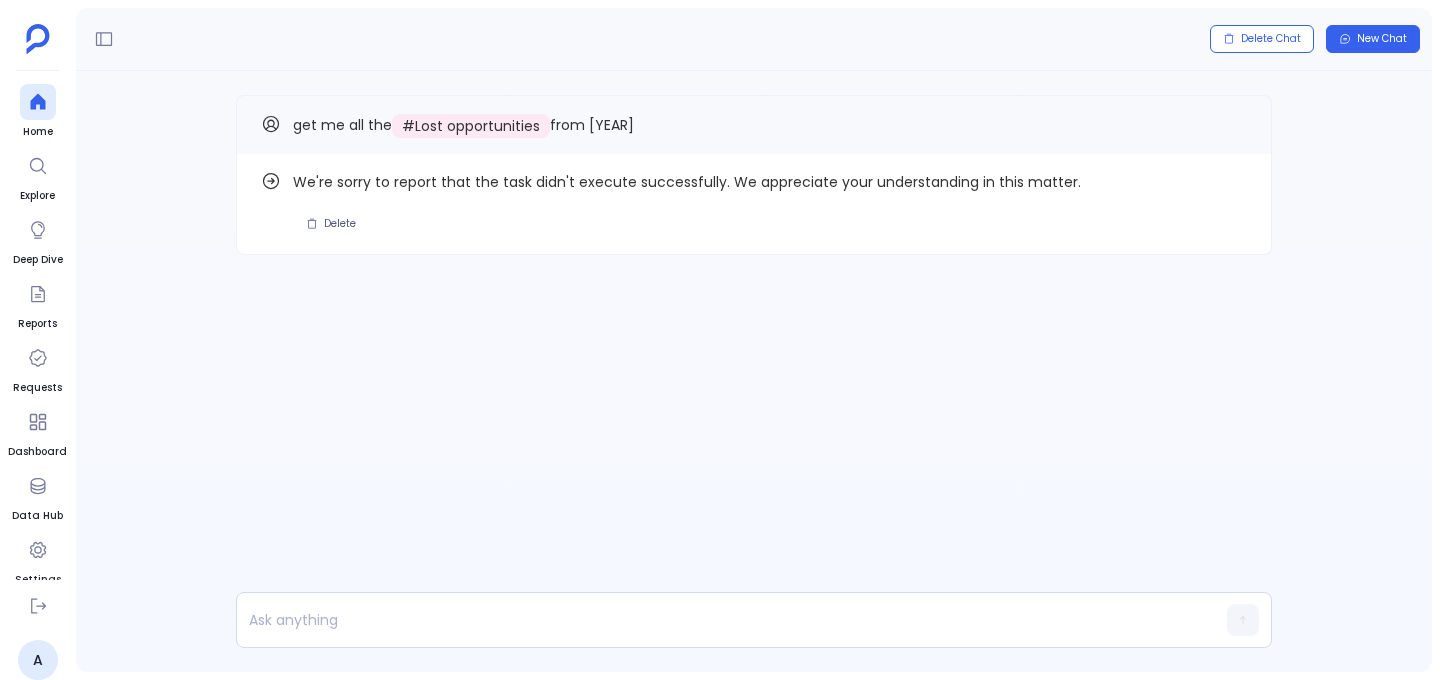 click on "from [YEAR]" at bounding box center [592, 125] 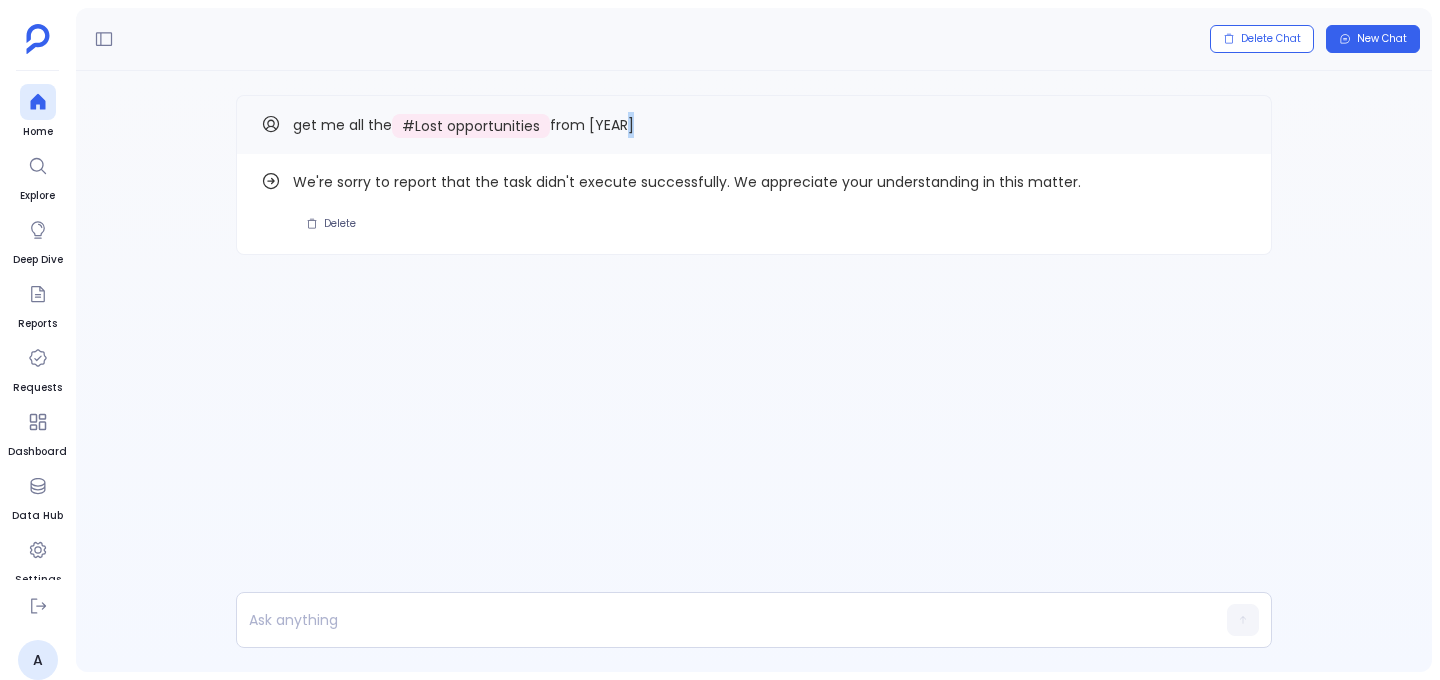 click on "from [YEAR]" at bounding box center [592, 125] 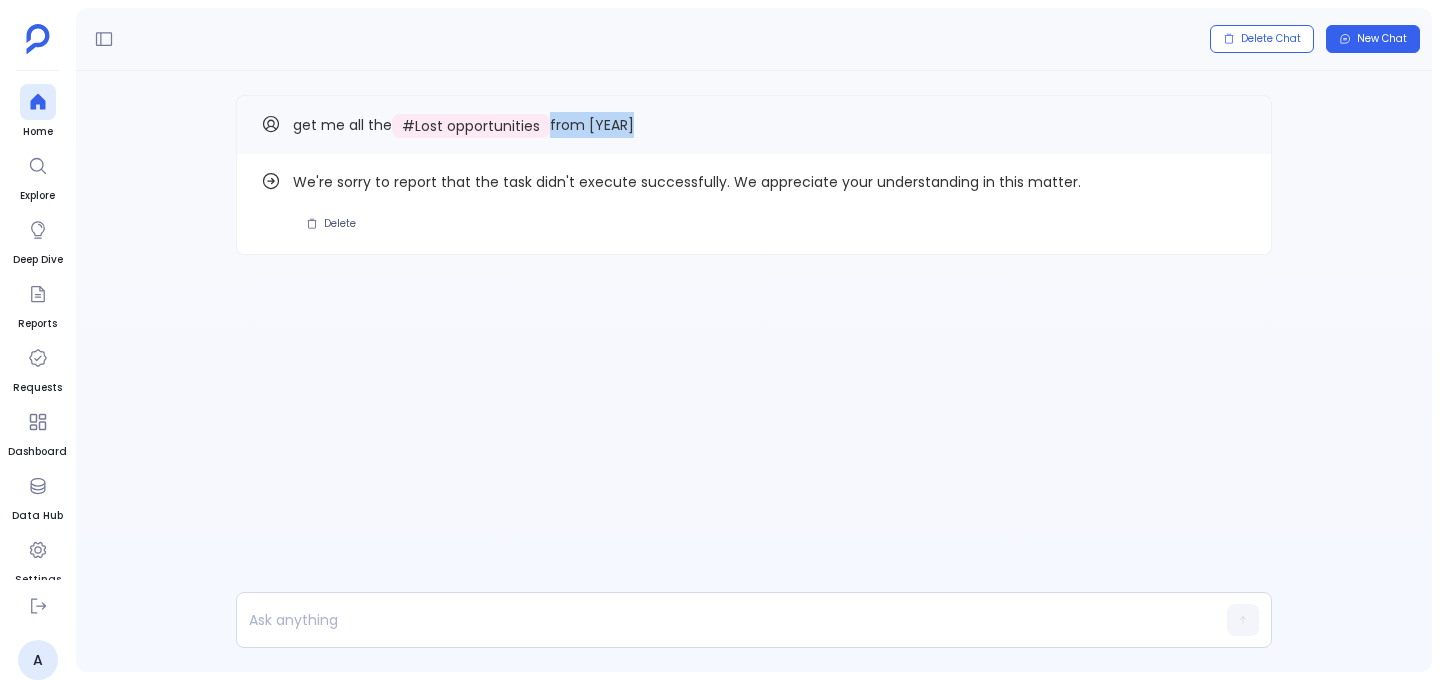 click on "from [YEAR]" at bounding box center (592, 125) 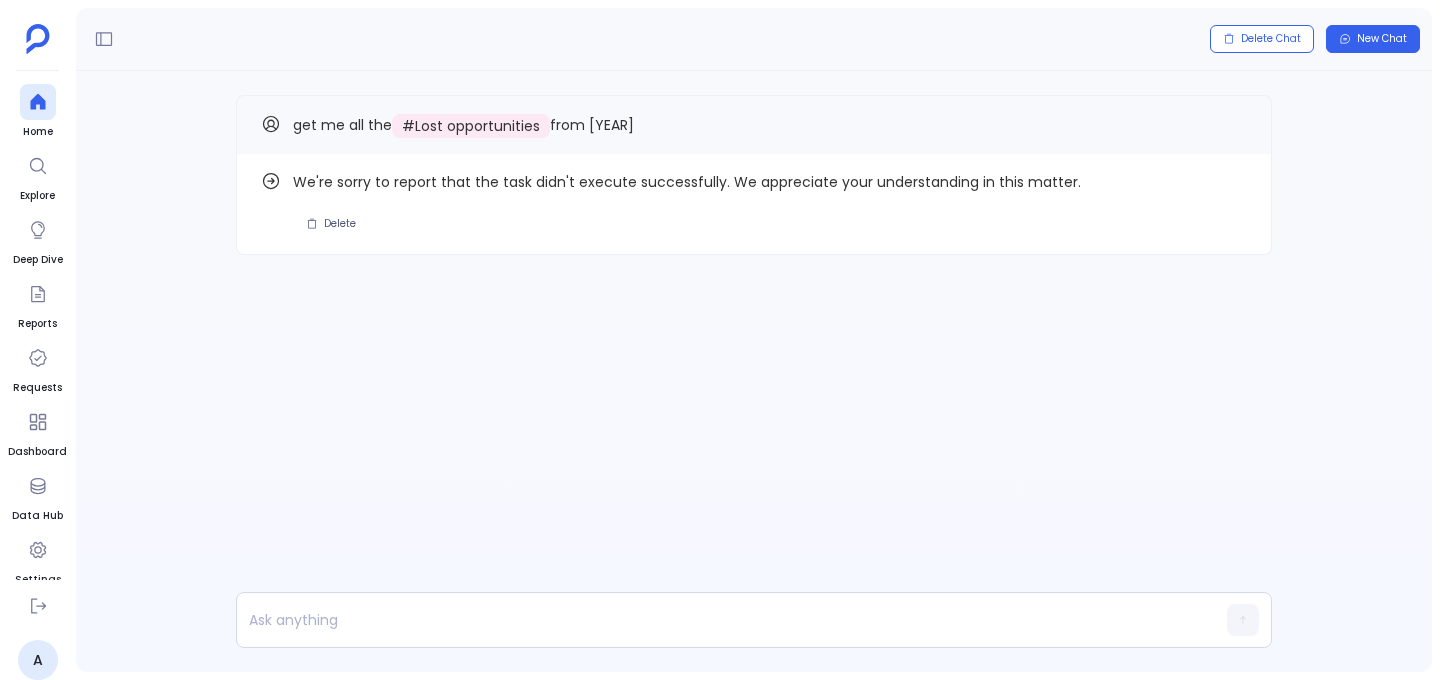 click on "Find out how We're sorry to report that the task didn't execute successfully. We appreciate your understanding in this matter. Delete get me all the  # Lost opportunities  from 2020" at bounding box center (754, 371) 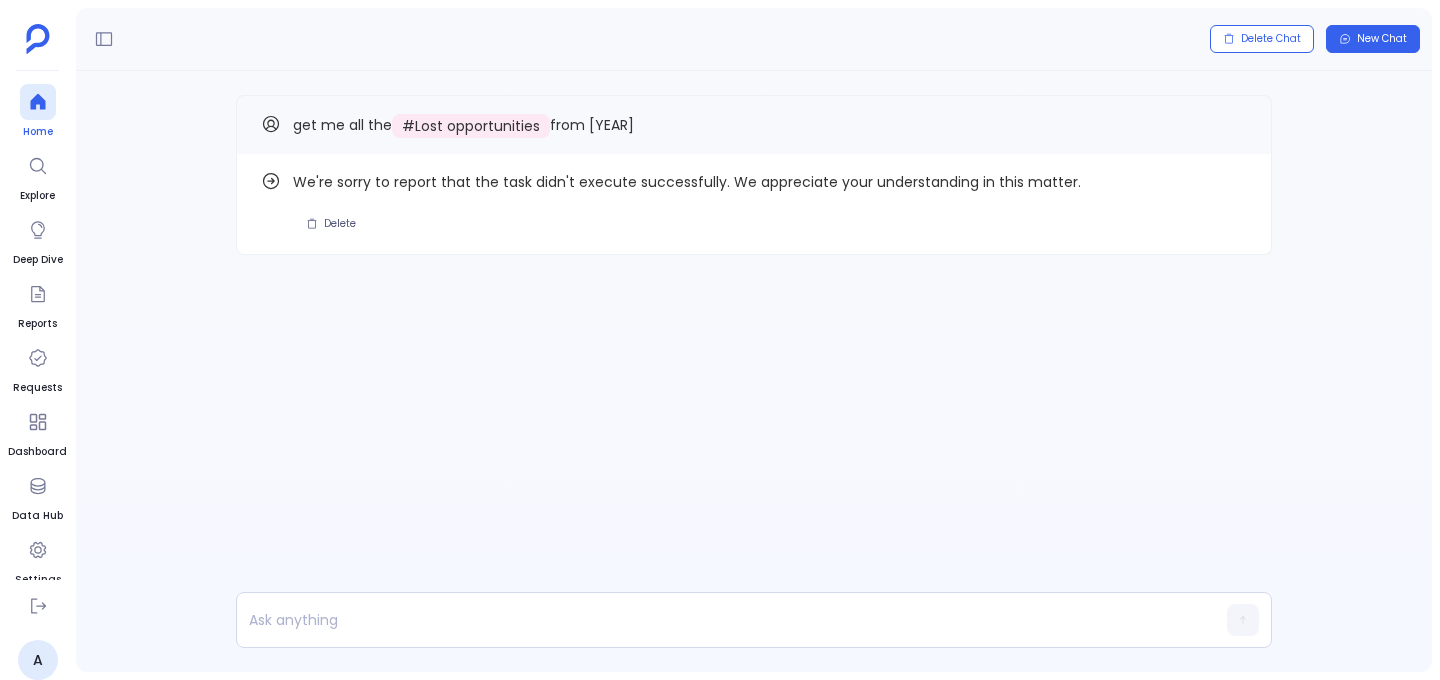 click at bounding box center (37, 102) 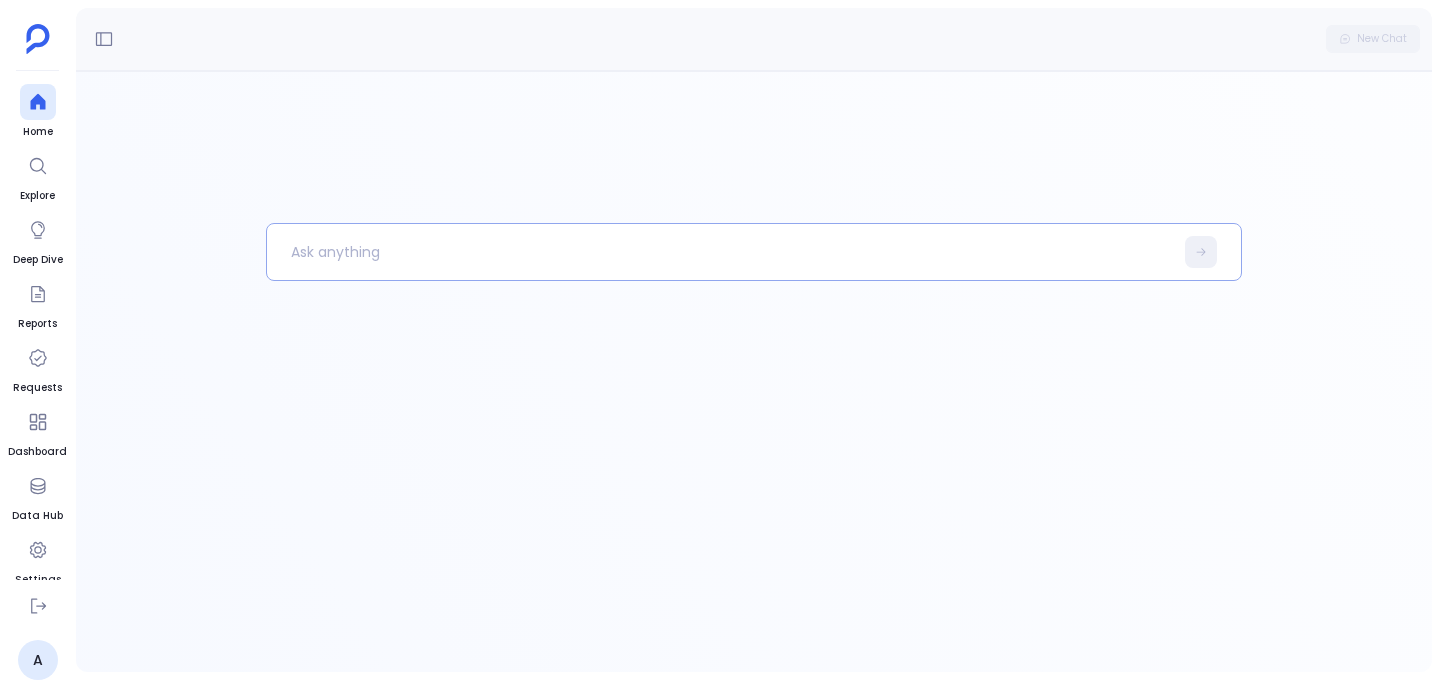 click at bounding box center (720, 252) 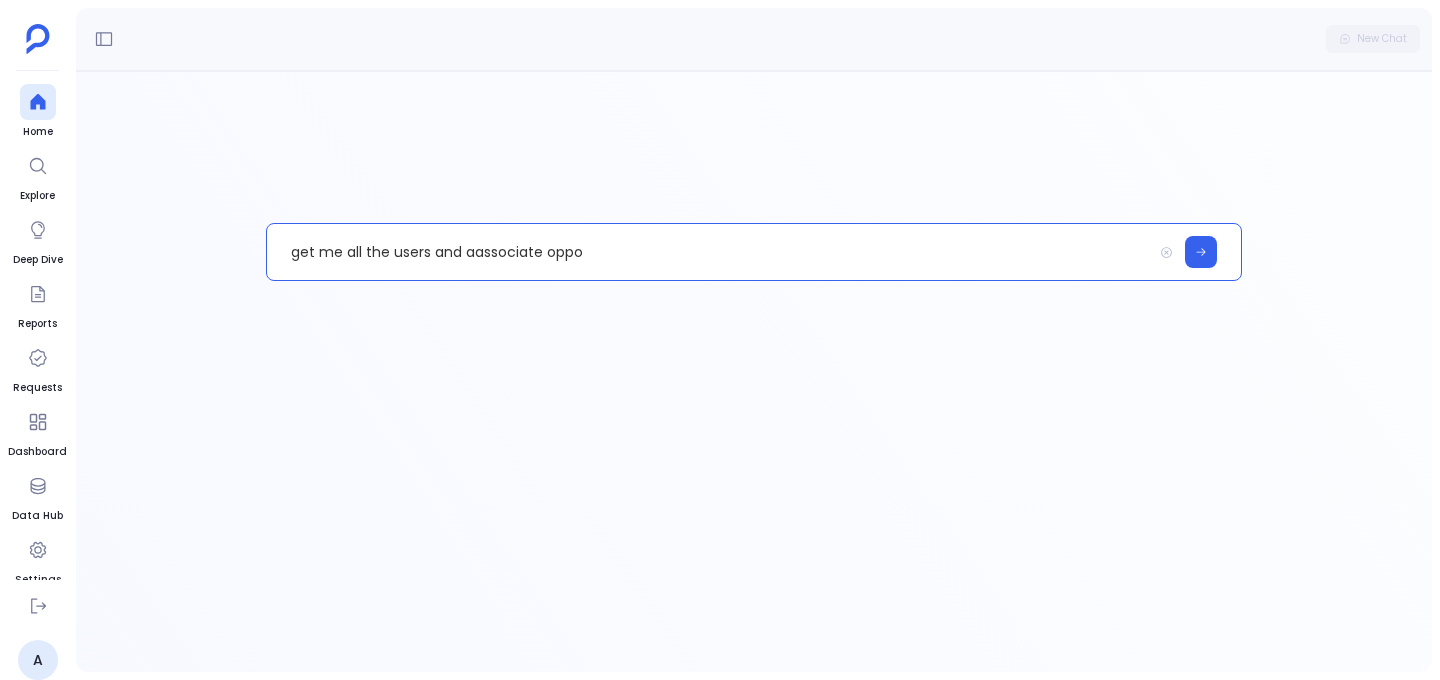 click on "get me all the users and aassociate oppo" at bounding box center (709, 252) 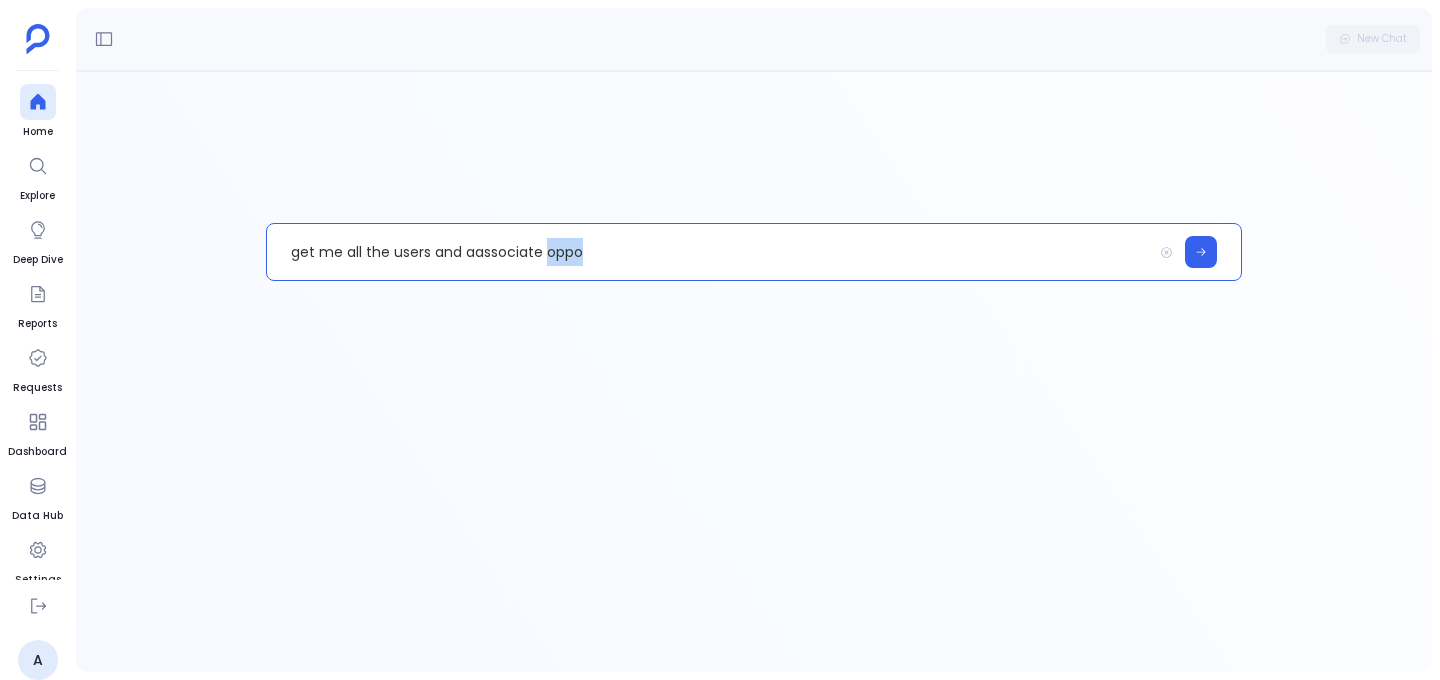 click on "get me all the users and aassociate oppo" at bounding box center [709, 252] 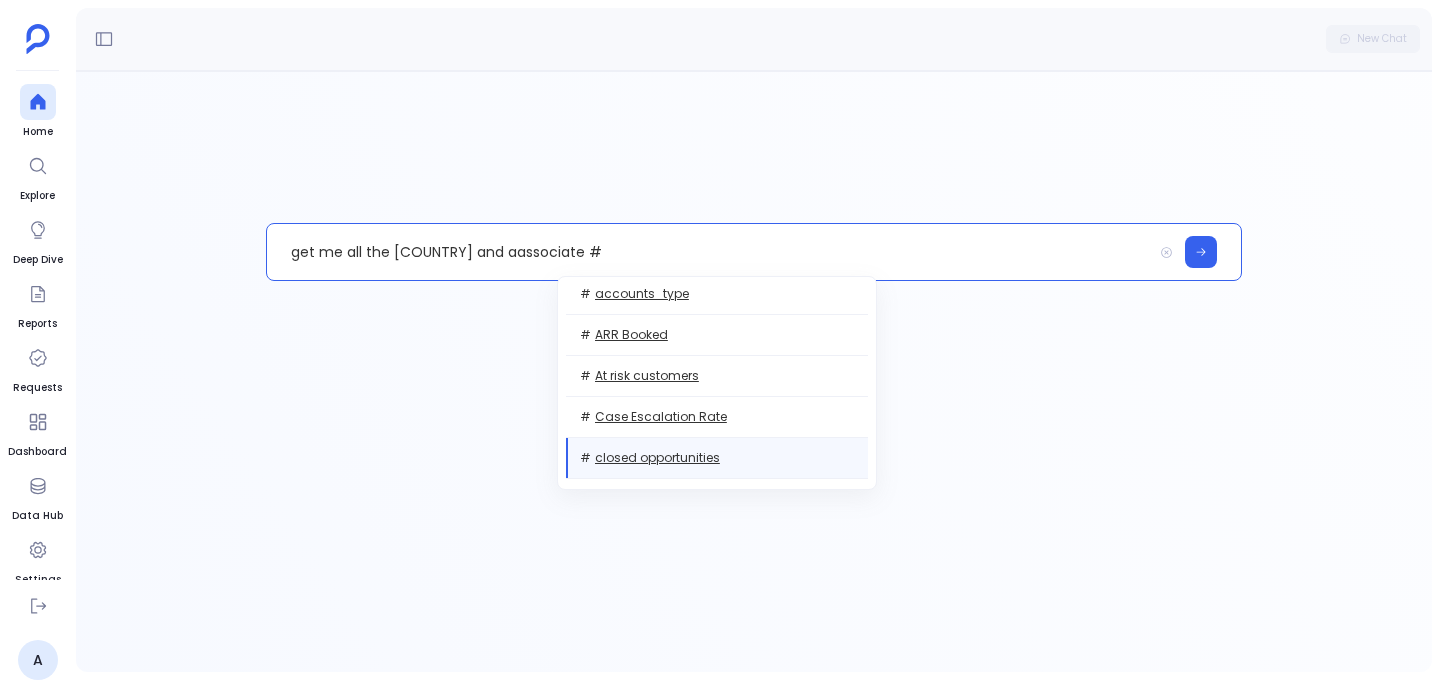 scroll, scrollTop: 9, scrollLeft: 0, axis: vertical 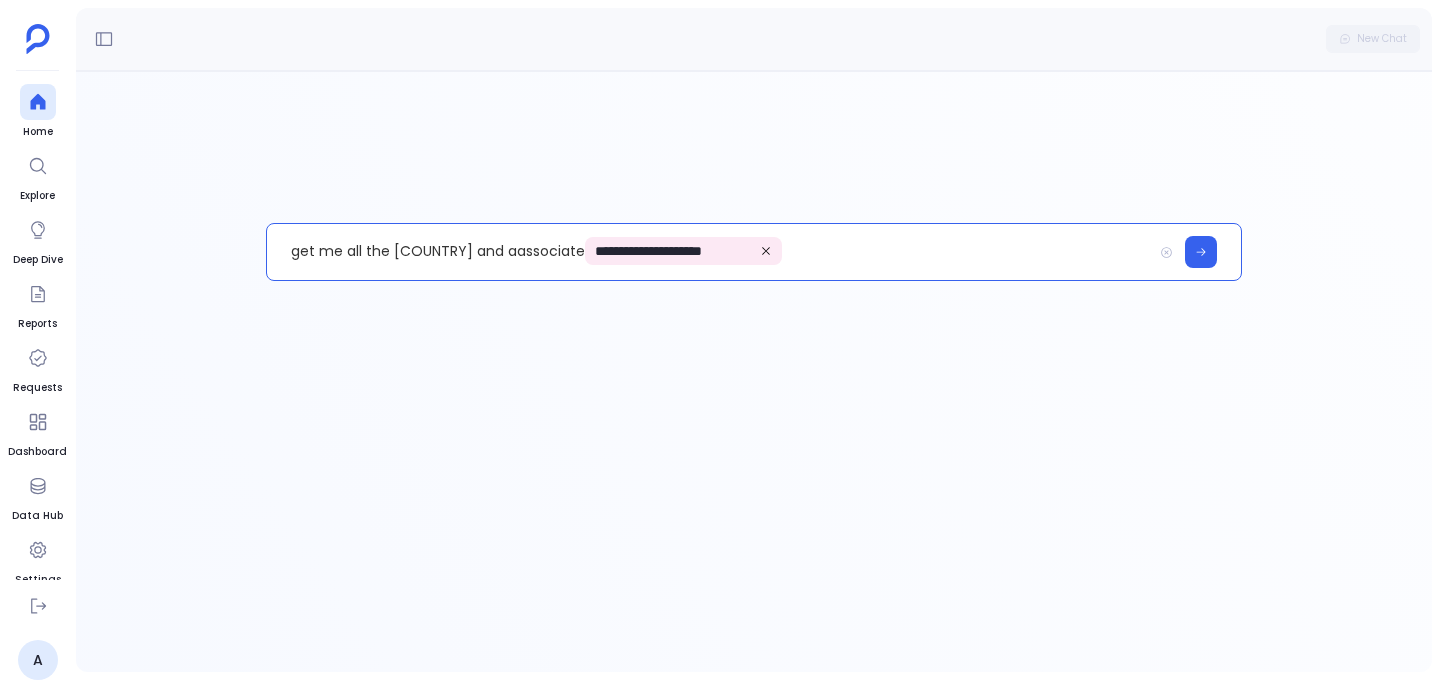 click on "**********" at bounding box center [709, 252] 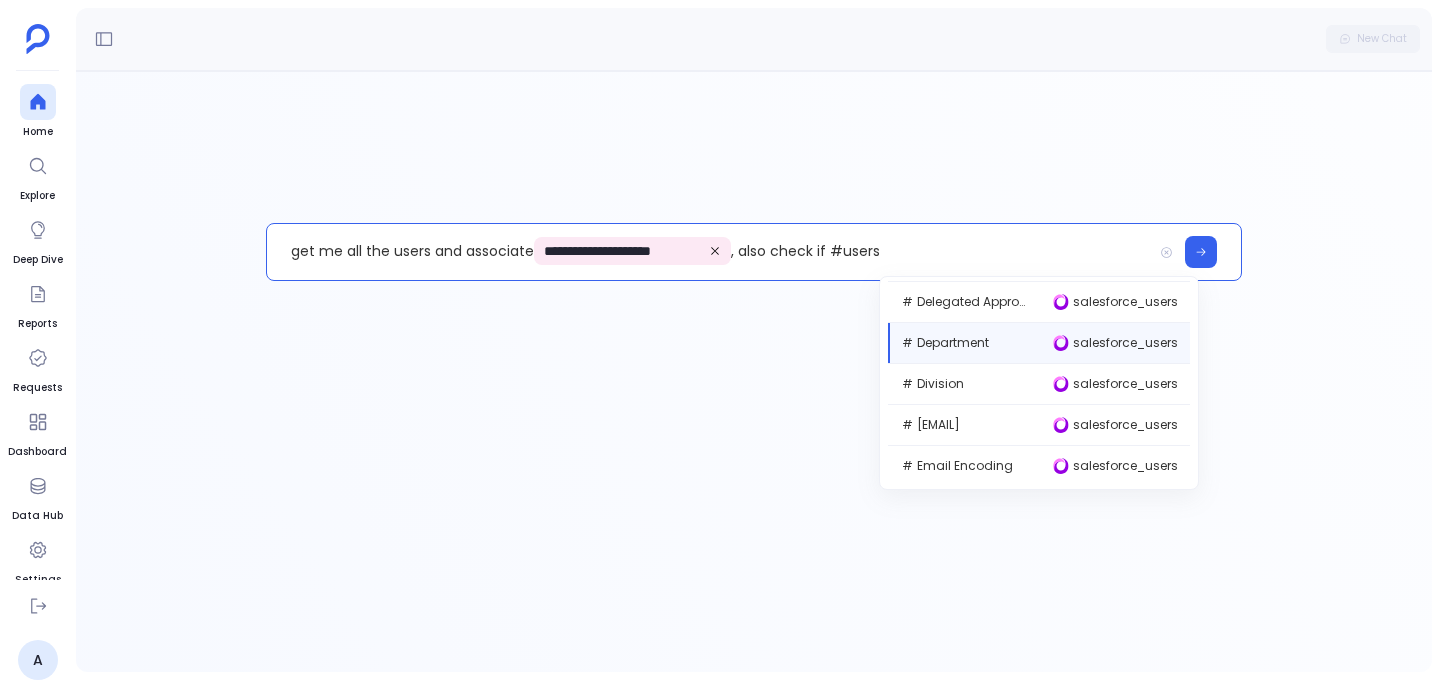 scroll, scrollTop: 860, scrollLeft: 0, axis: vertical 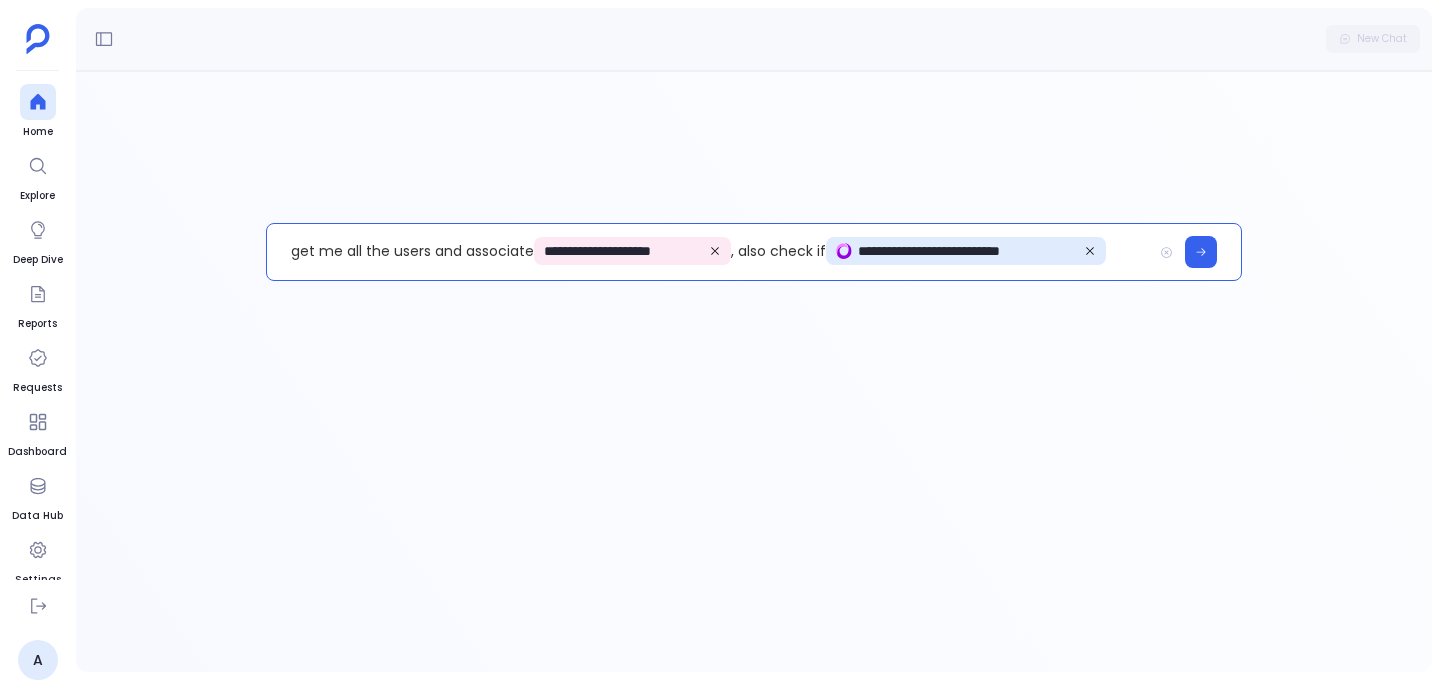 click on "**********" at bounding box center [709, 252] 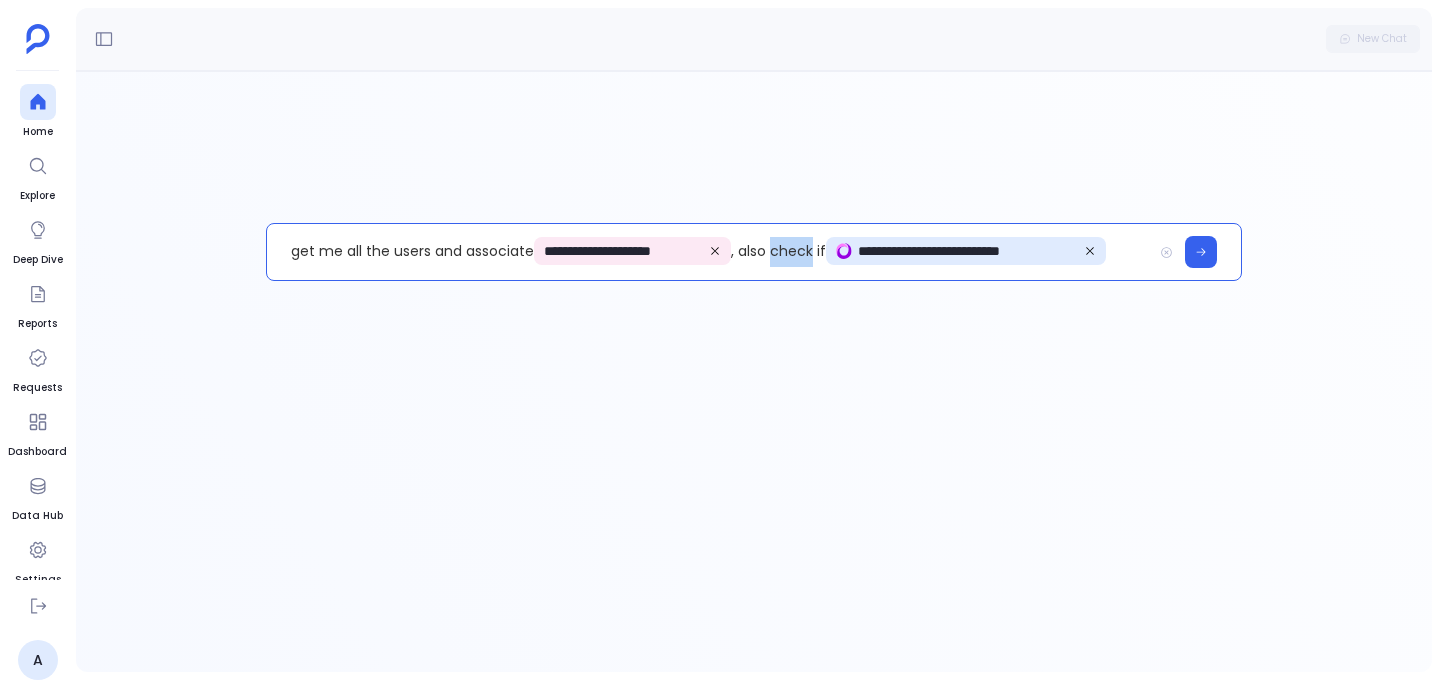 click on "**********" at bounding box center [709, 252] 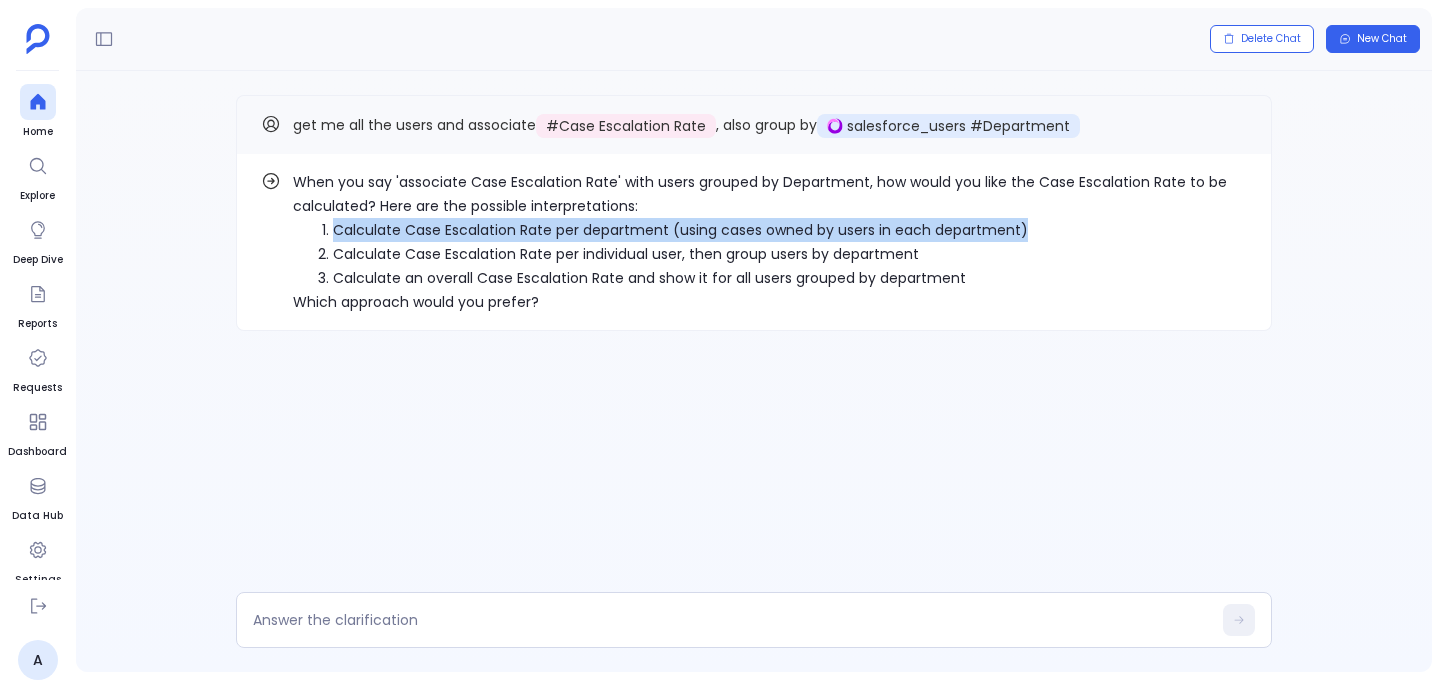 drag, startPoint x: 1023, startPoint y: 221, endPoint x: 333, endPoint y: 234, distance: 690.12244 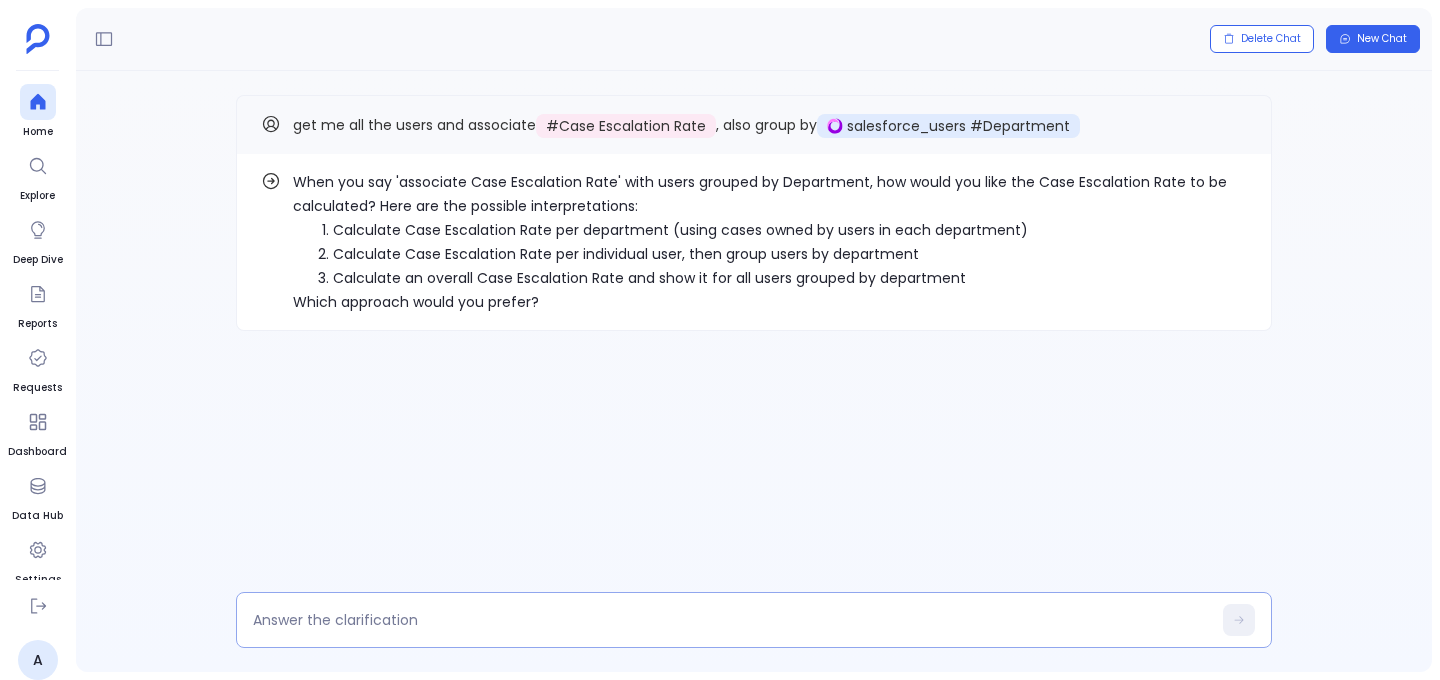 click at bounding box center (732, 620) 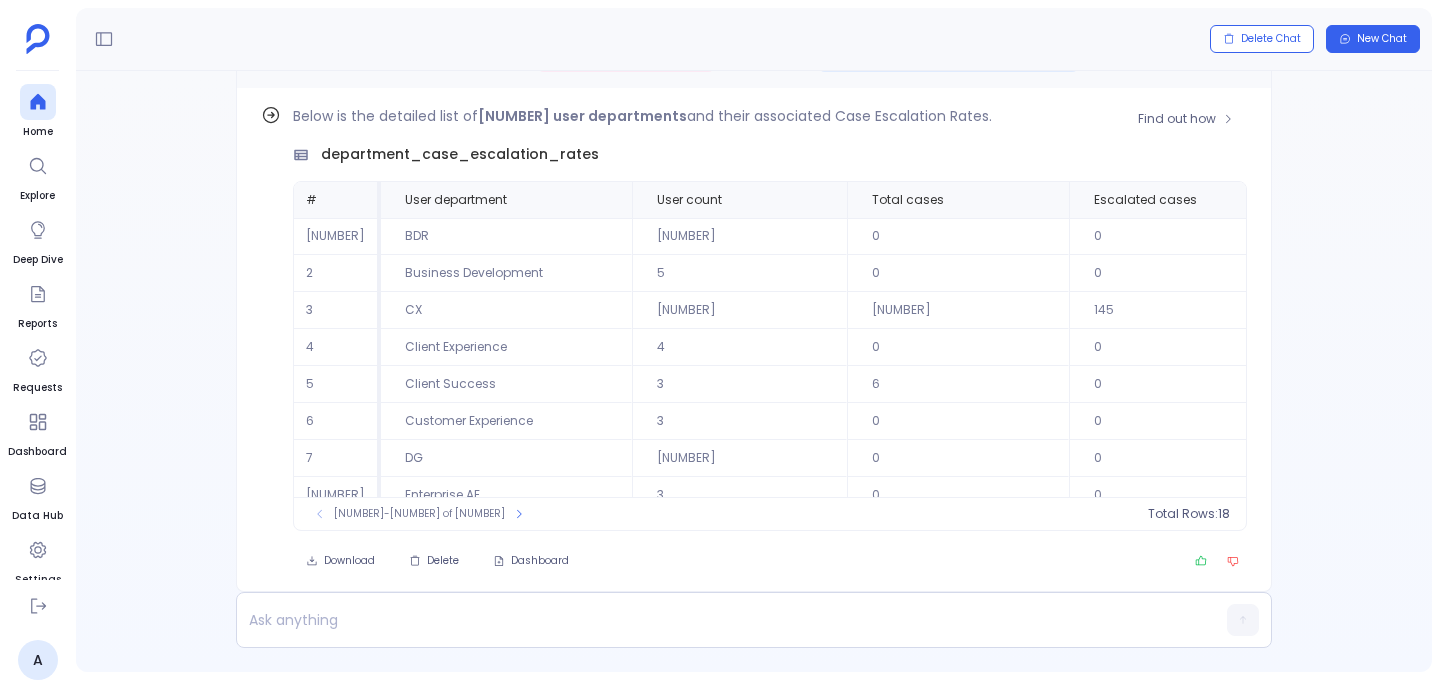scroll, scrollTop: 0, scrollLeft: 0, axis: both 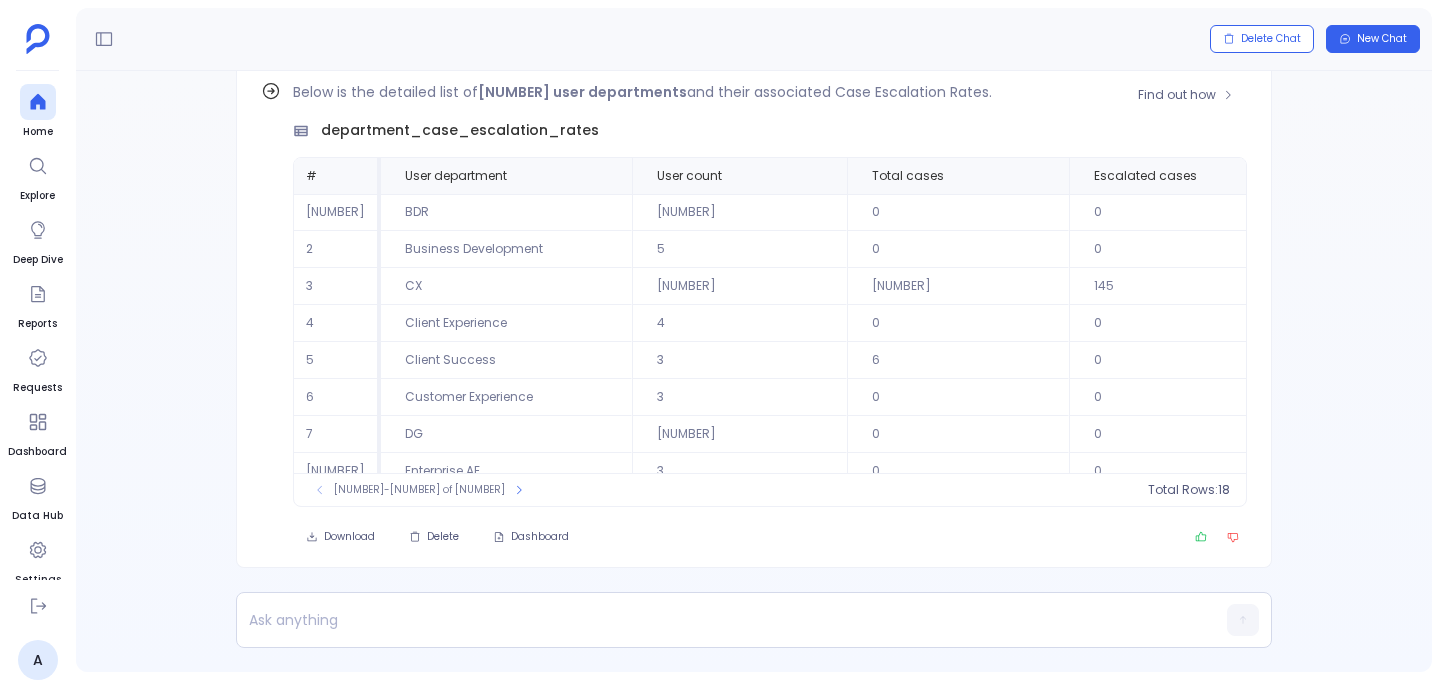 click on "[NUMBER]" at bounding box center (739, 212) 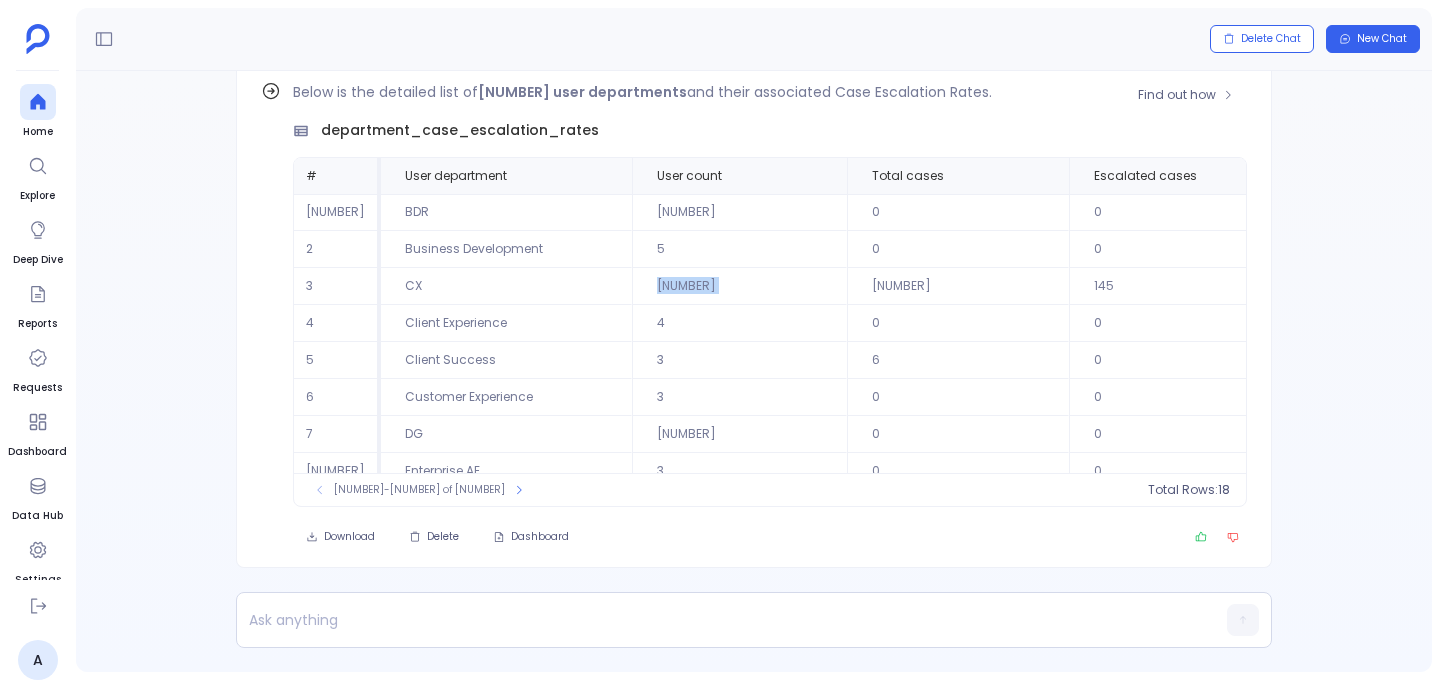 click on "[NUMBER]" at bounding box center (739, 212) 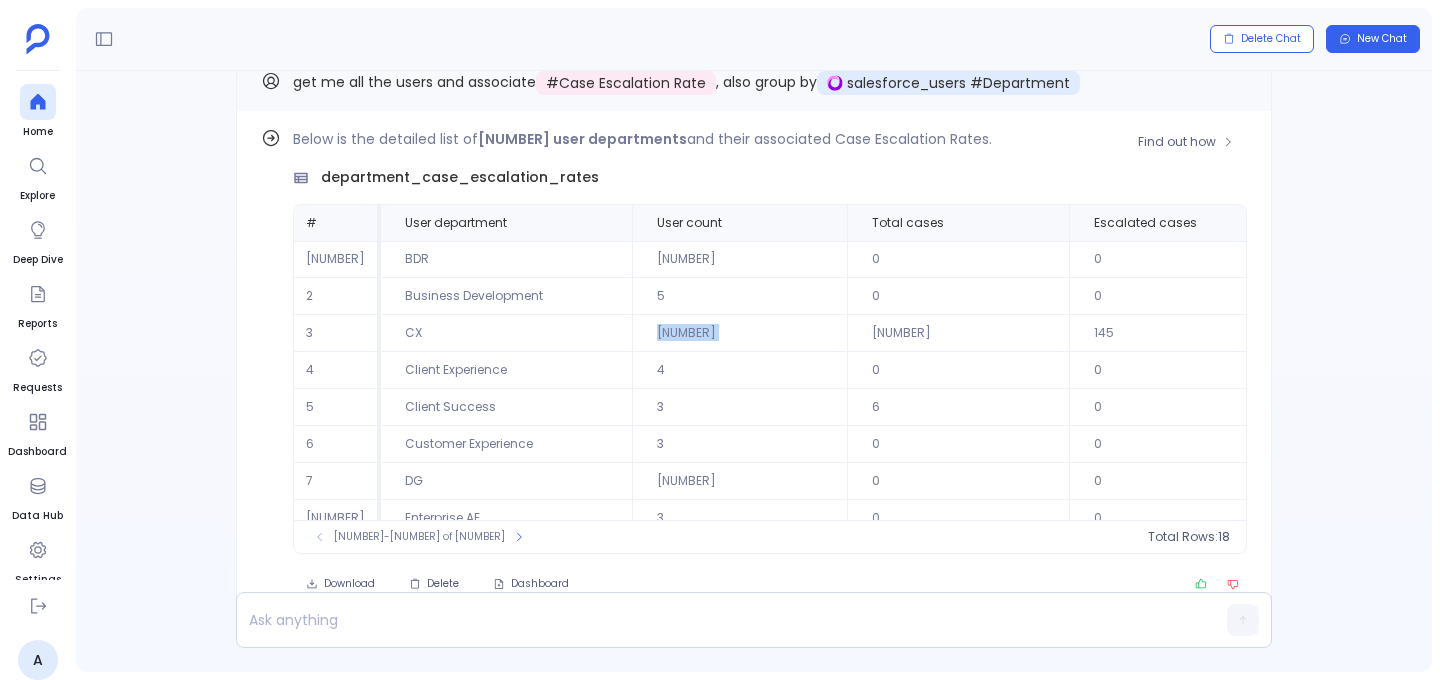 scroll, scrollTop: -90, scrollLeft: 0, axis: vertical 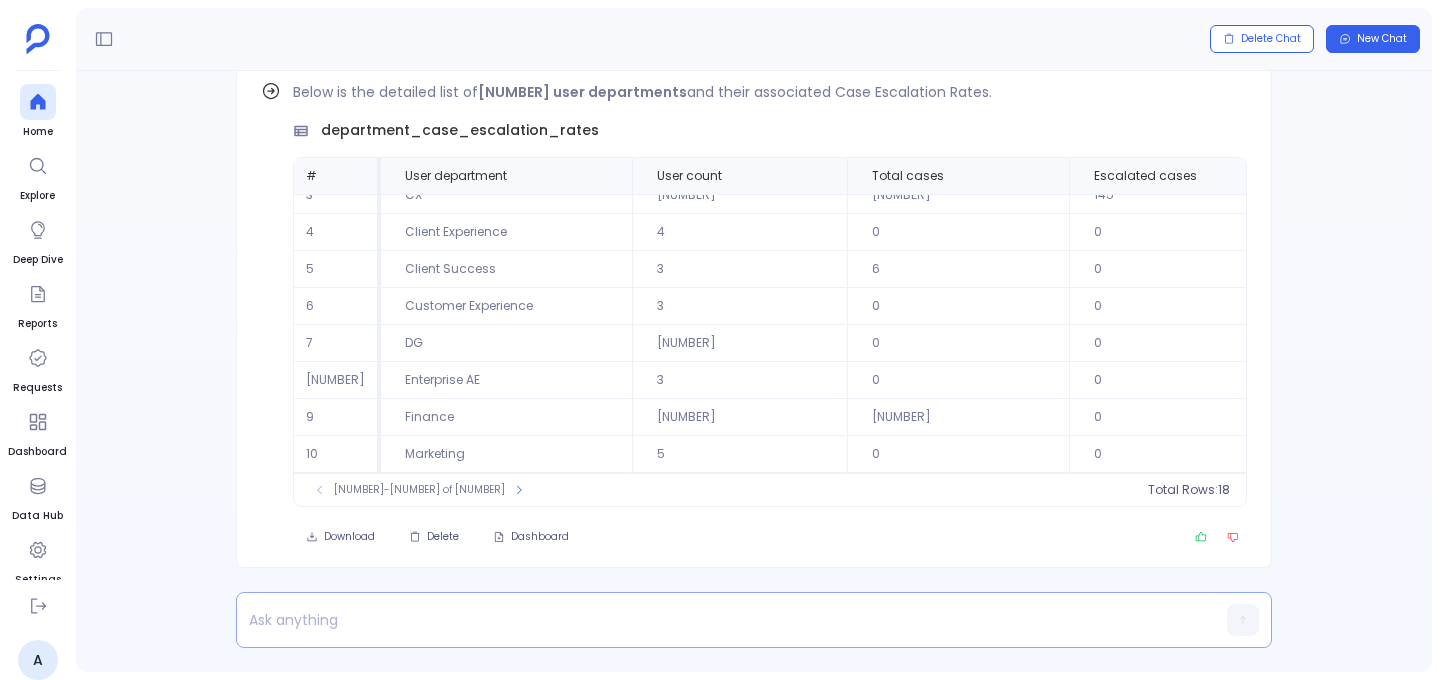 click at bounding box center [715, 620] 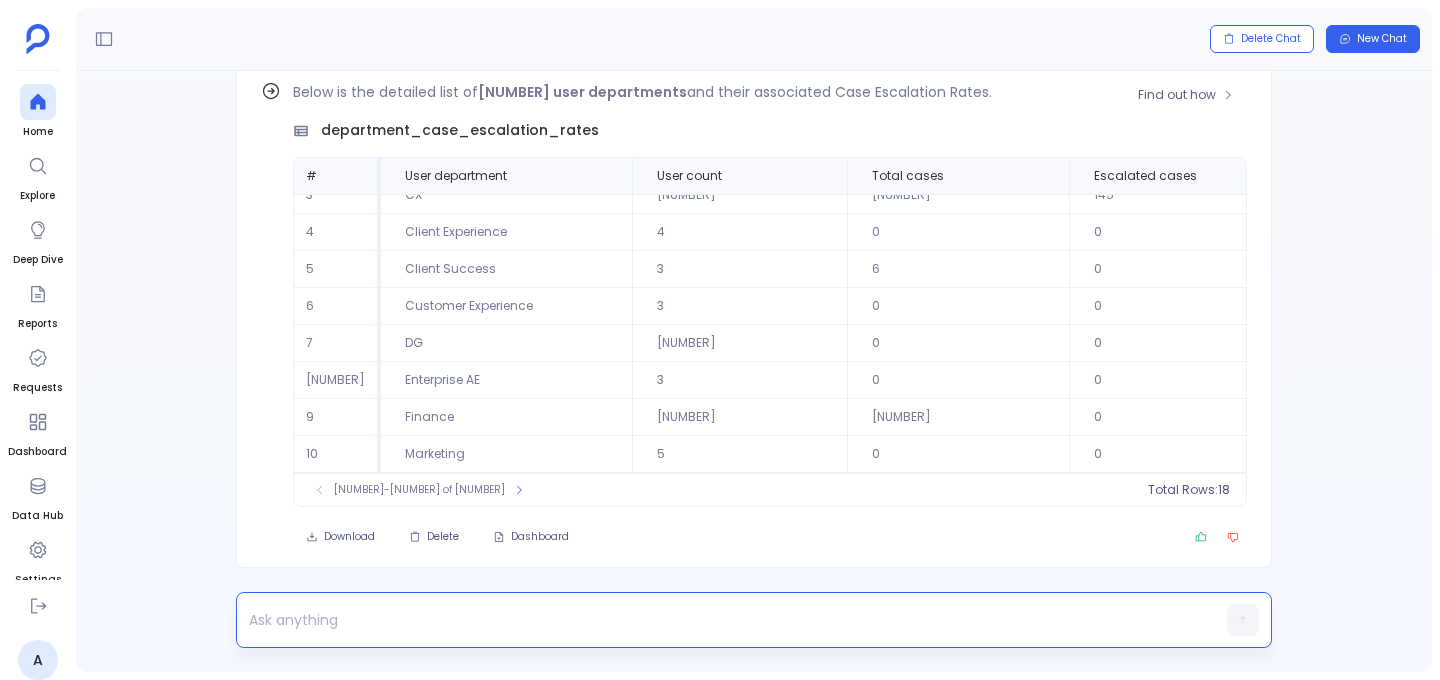 scroll, scrollTop: 96, scrollLeft: 0, axis: vertical 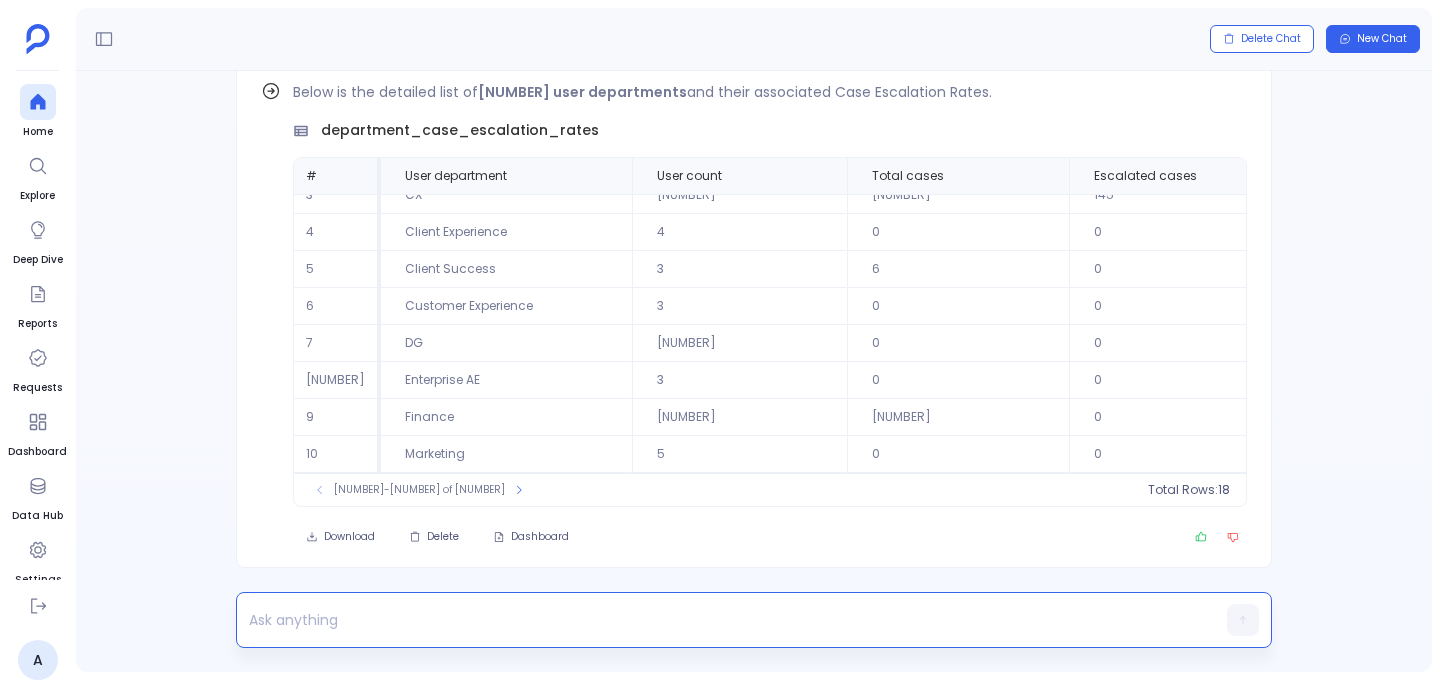 click at bounding box center [715, 620] 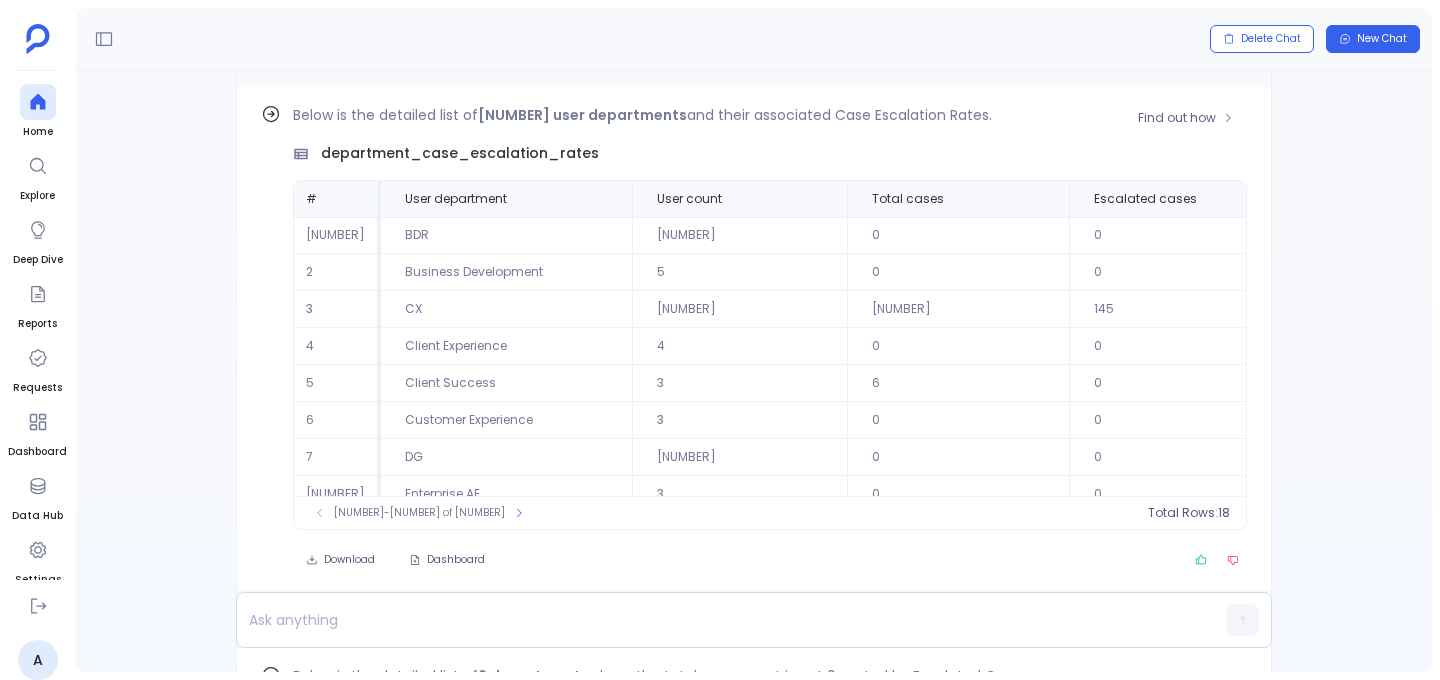 scroll, scrollTop: -599, scrollLeft: 0, axis: vertical 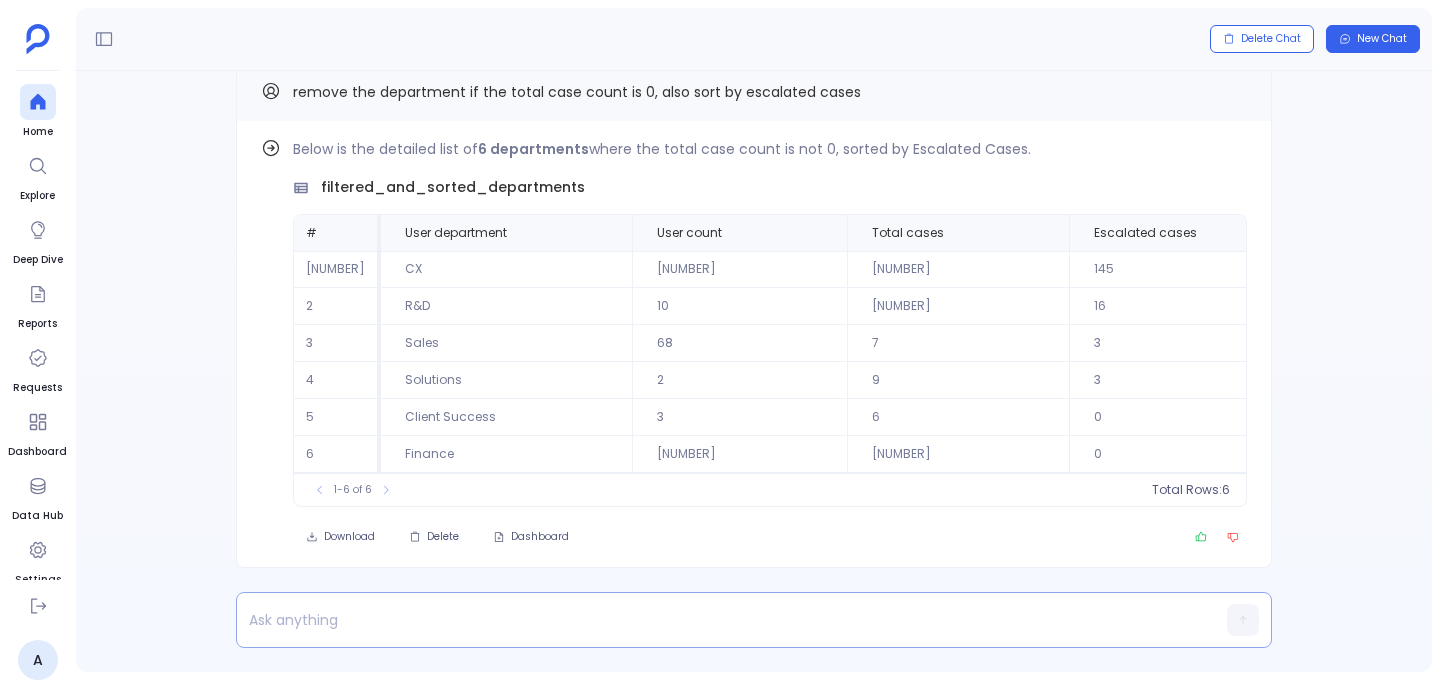 click at bounding box center [715, 620] 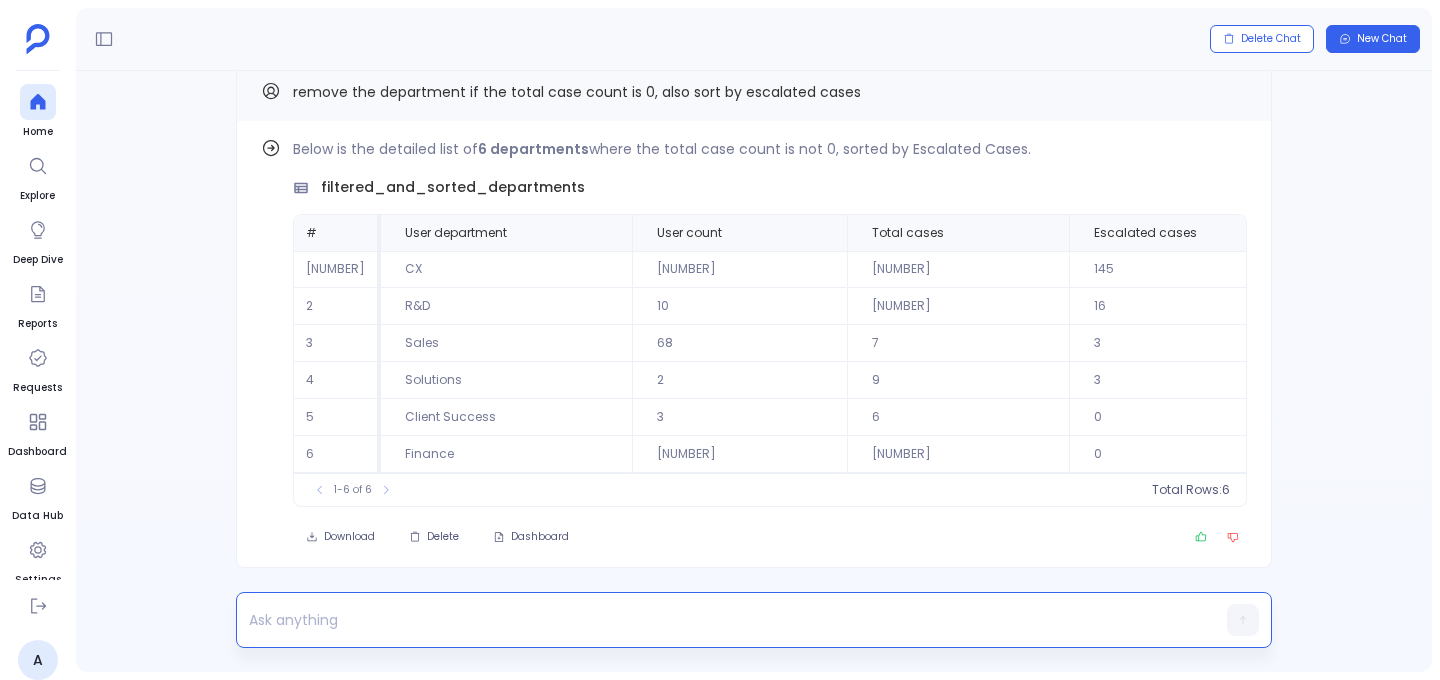 click at bounding box center (715, 620) 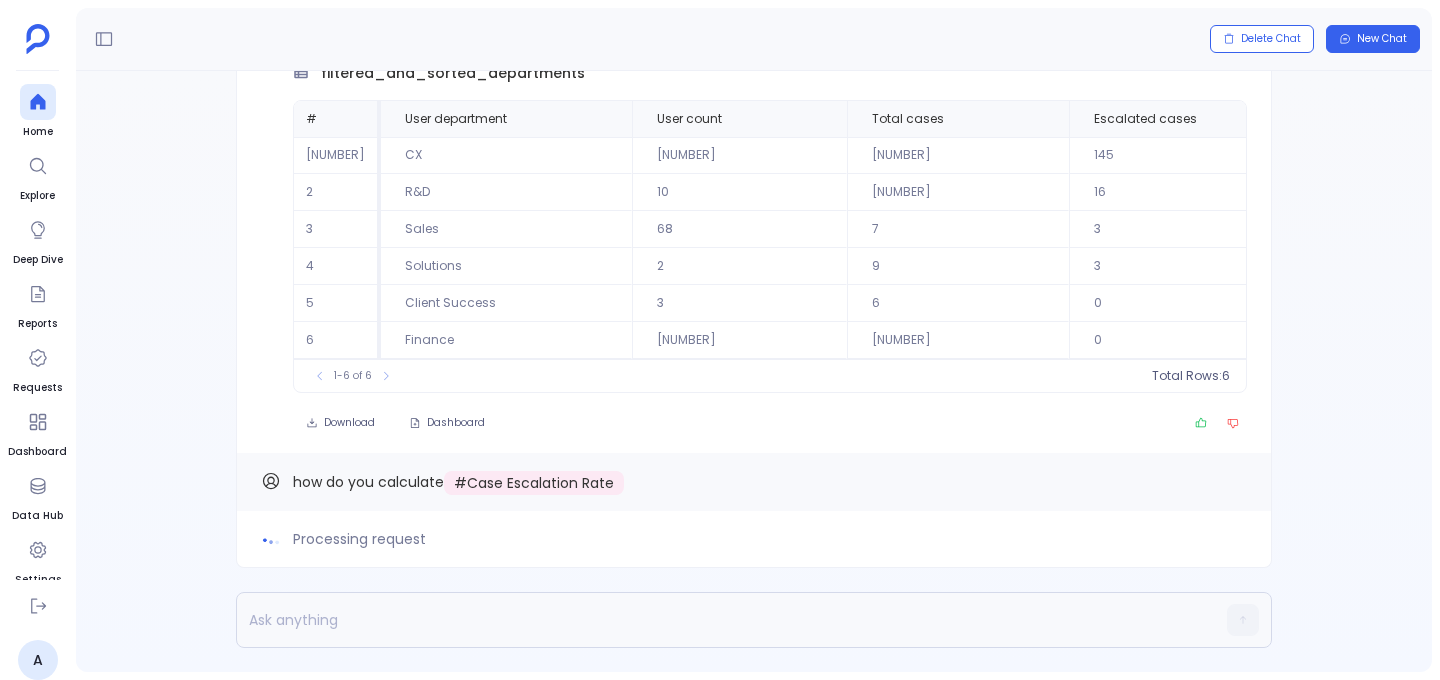scroll, scrollTop: 0, scrollLeft: 0, axis: both 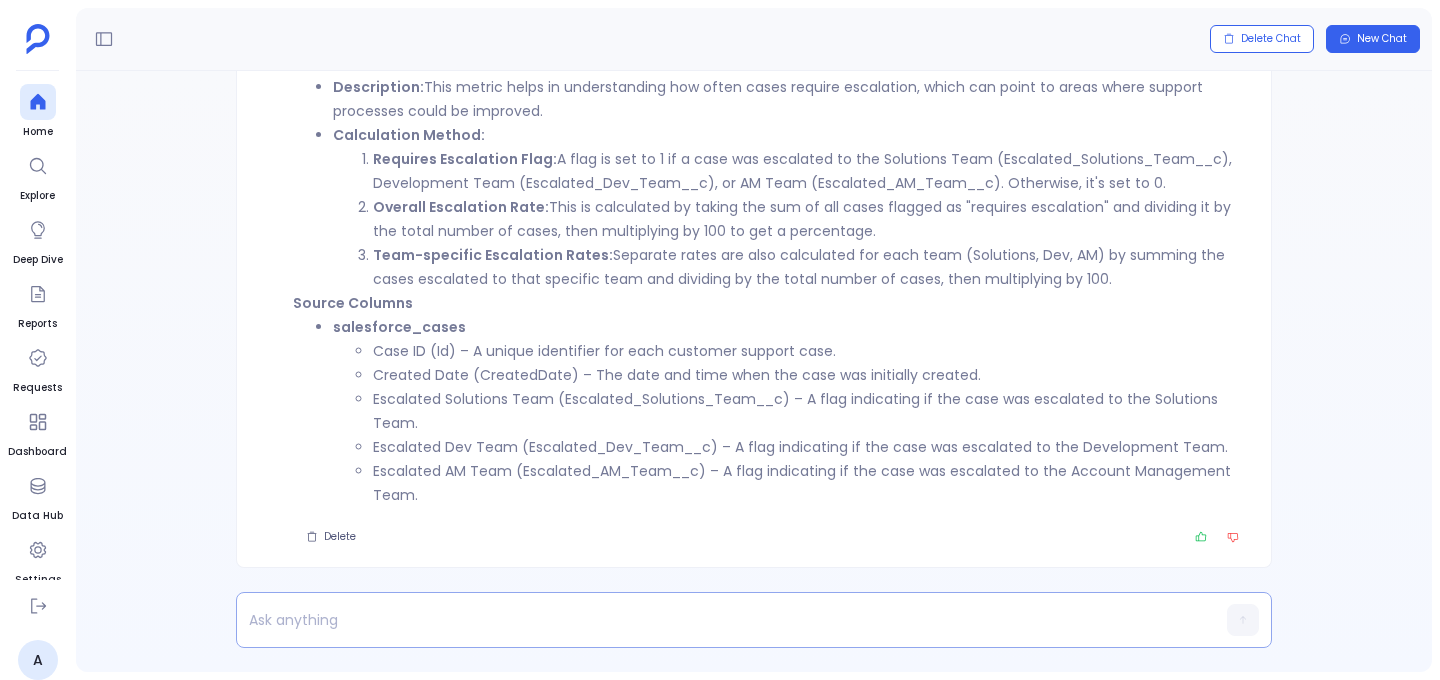 click at bounding box center (715, 620) 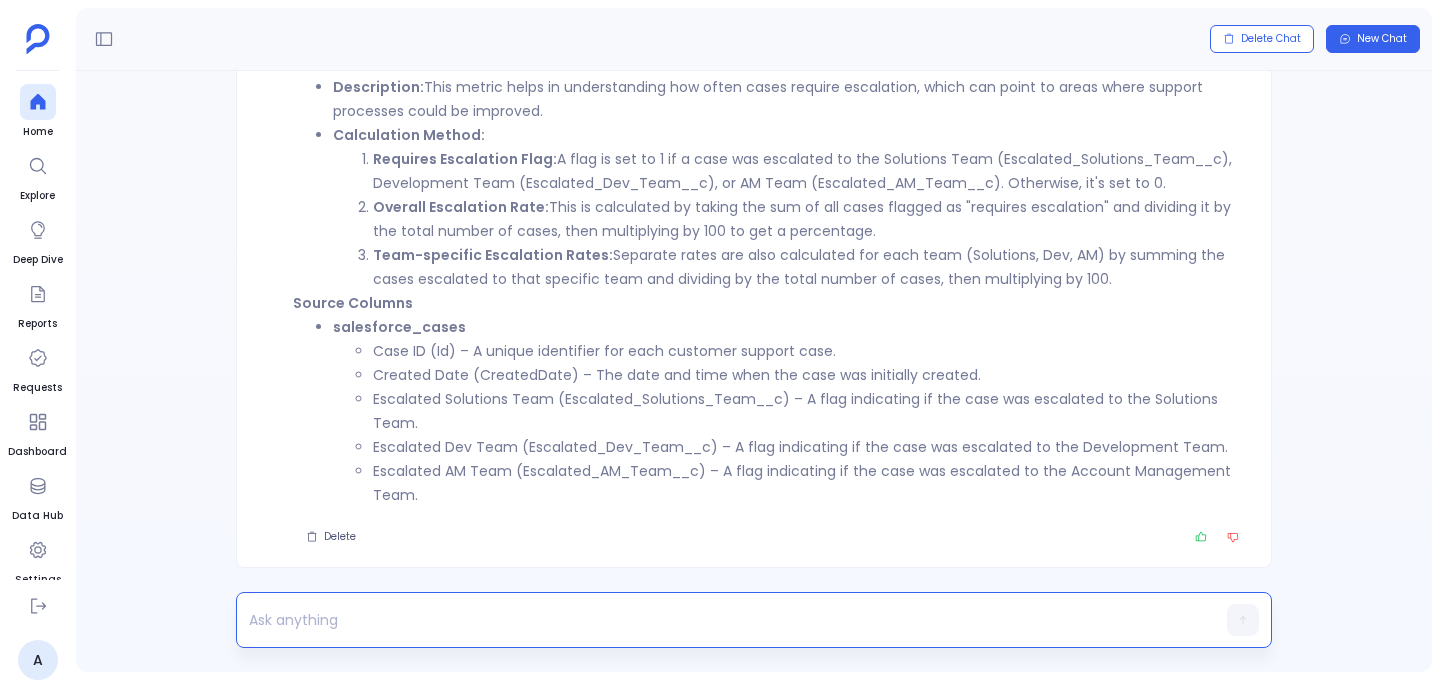 click at bounding box center [715, 620] 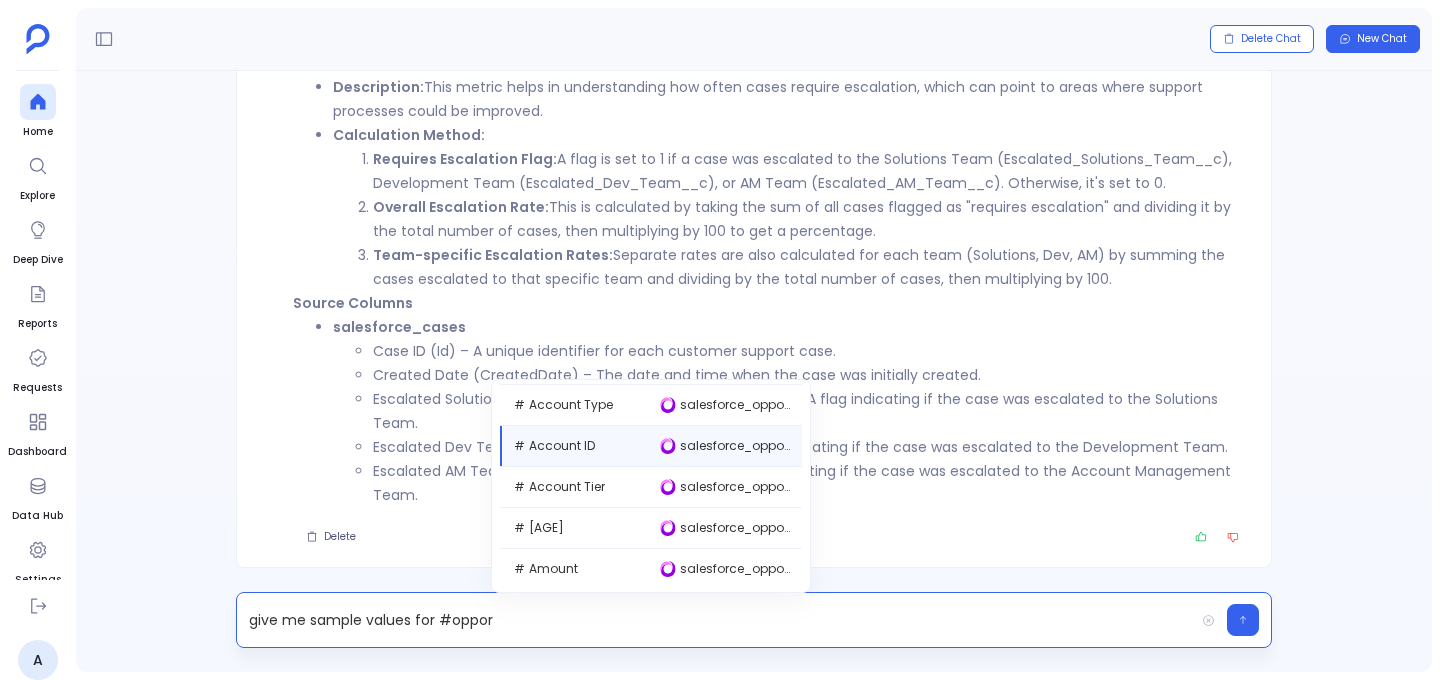 scroll, scrollTop: 860, scrollLeft: 0, axis: vertical 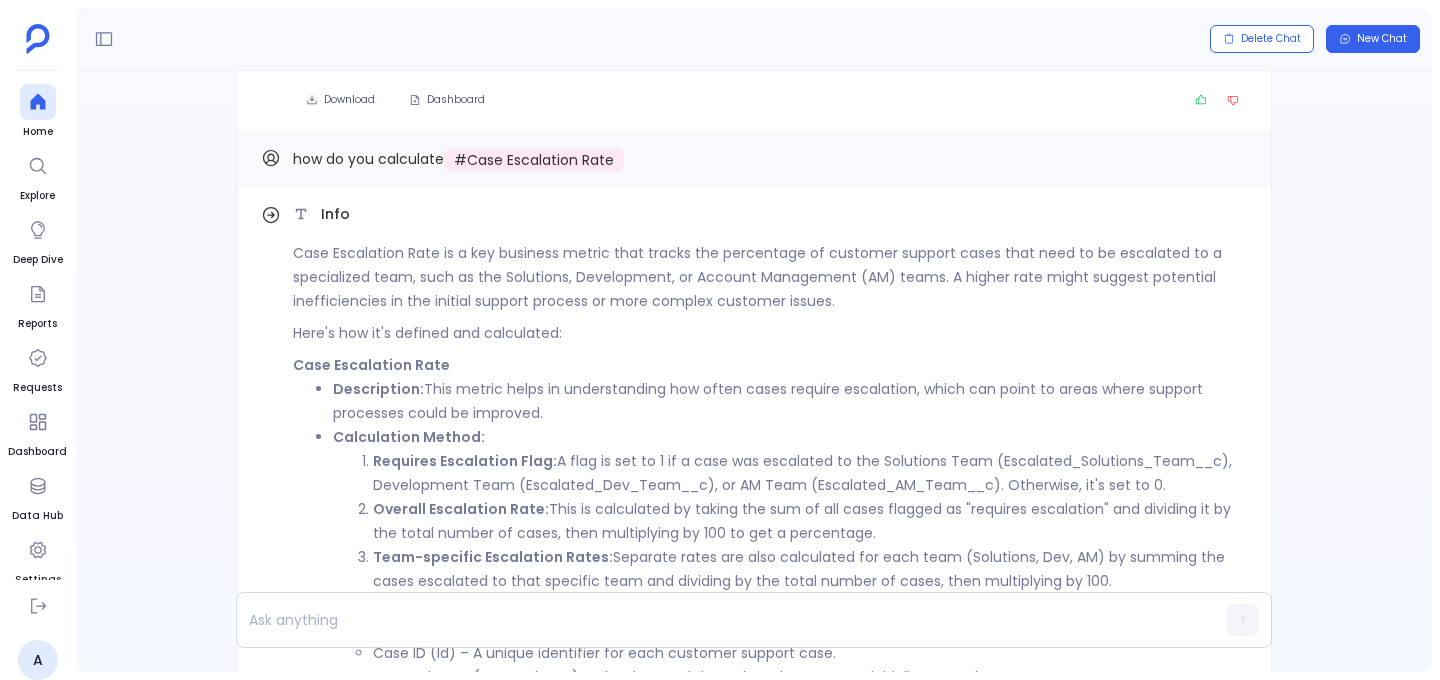 click on "Info Case Escalation Rate is a key business metric that tracks the percentage of customer support cases that need to be escalated to a specialized team, such as the Solutions, Development, or Account Management (AM) teams. A higher rate might suggest potential inefficiencies in the initial support process or more complex customer issues.
Here's how it's defined and calculated:
Case Escalation Rate
Description:  This metric helps in understanding how often cases require escalation, which can point to areas where support processes could be improved.
Calculation Method:
Requires Escalation Flag:  A flag is set to 1 if a case was escalated to the Solutions Team (Escalated_Solutions_Team__c), Development Team (Escalated_Dev_Team__c), or AM Team (Escalated_AM_Team__c). Otherwise, it's set to 0.
Overall Escalation Rate:  This is calculated by taking the sum of all cases flagged as "requires escalation" and dividing it by the total number of cases, then multiplying by 100 to get a percentage." at bounding box center [770, 1009] 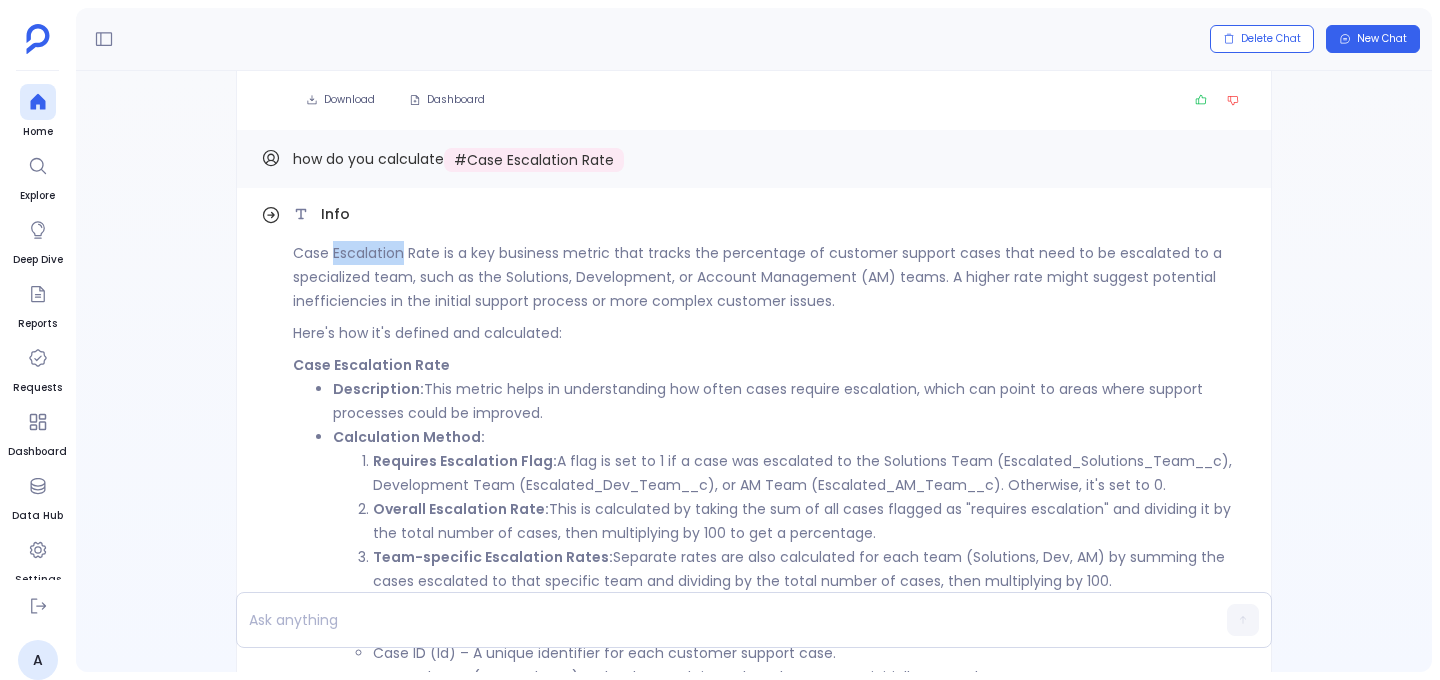 click on "Case Escalation Rate is a key business metric that tracks the percentage of customer support cases that need to be escalated to a specialized team, such as the Solutions, Development, or Account Management (AM) teams. A higher rate might suggest potential inefficiencies in the initial support process or more complex customer issues." at bounding box center [770, 992] 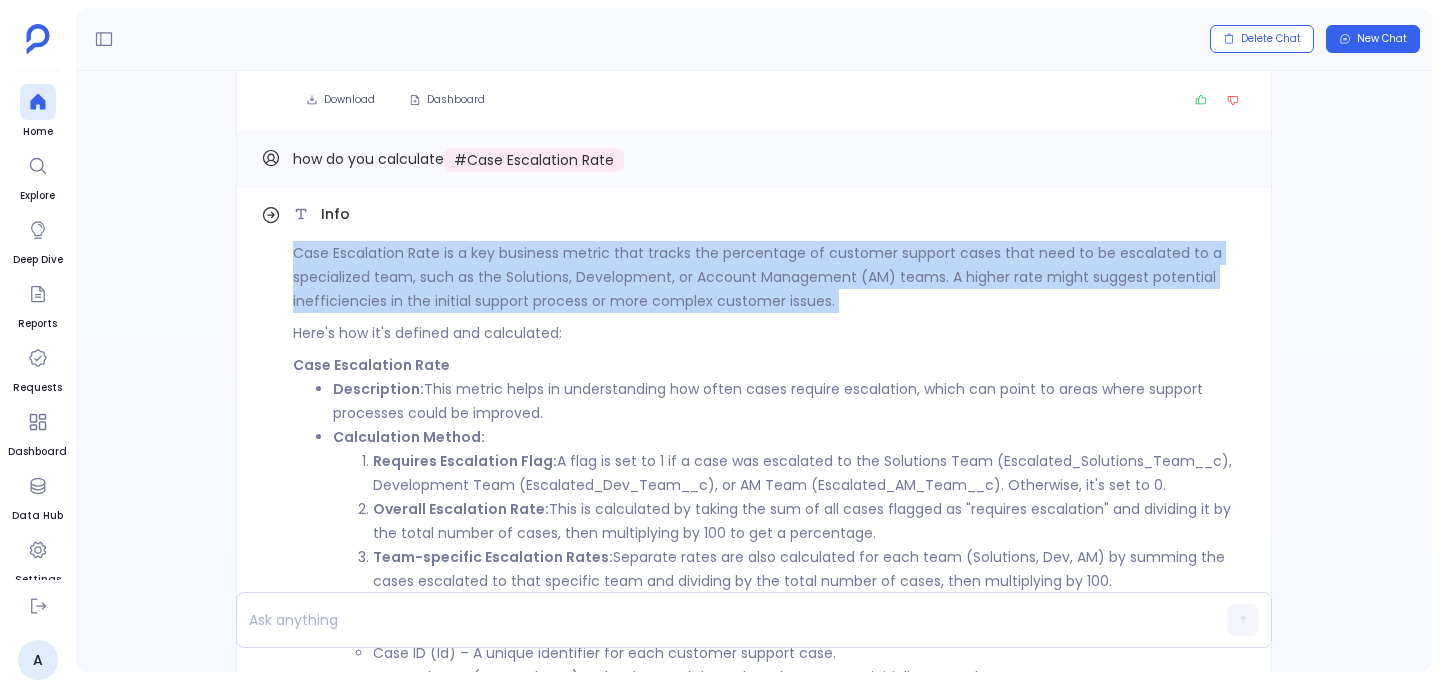 click on "Case Escalation Rate is a key business metric that tracks the percentage of customer support cases that need to be escalated to a specialized team, such as the Solutions, Development, or Account Management (AM) teams. A higher rate might suggest potential inefficiencies in the initial support process or more complex customer issues." at bounding box center (770, 992) 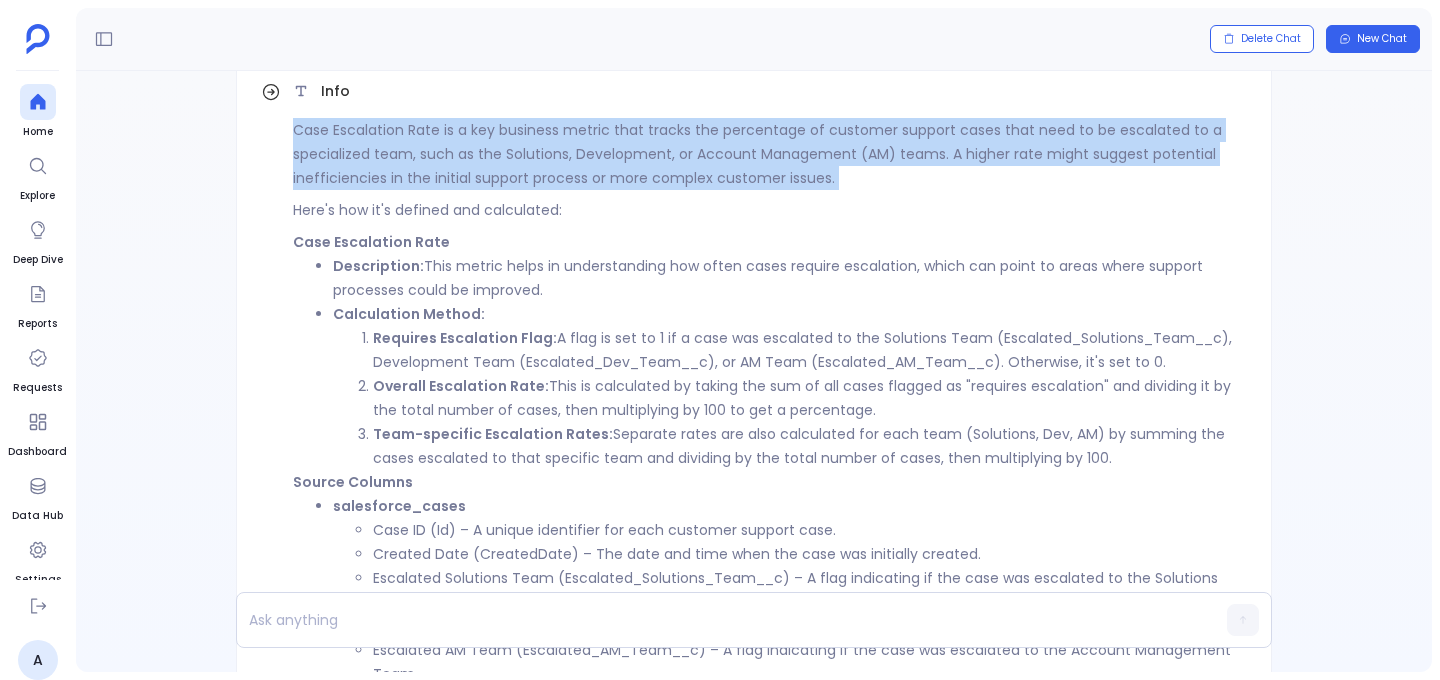 scroll, scrollTop: 0, scrollLeft: 0, axis: both 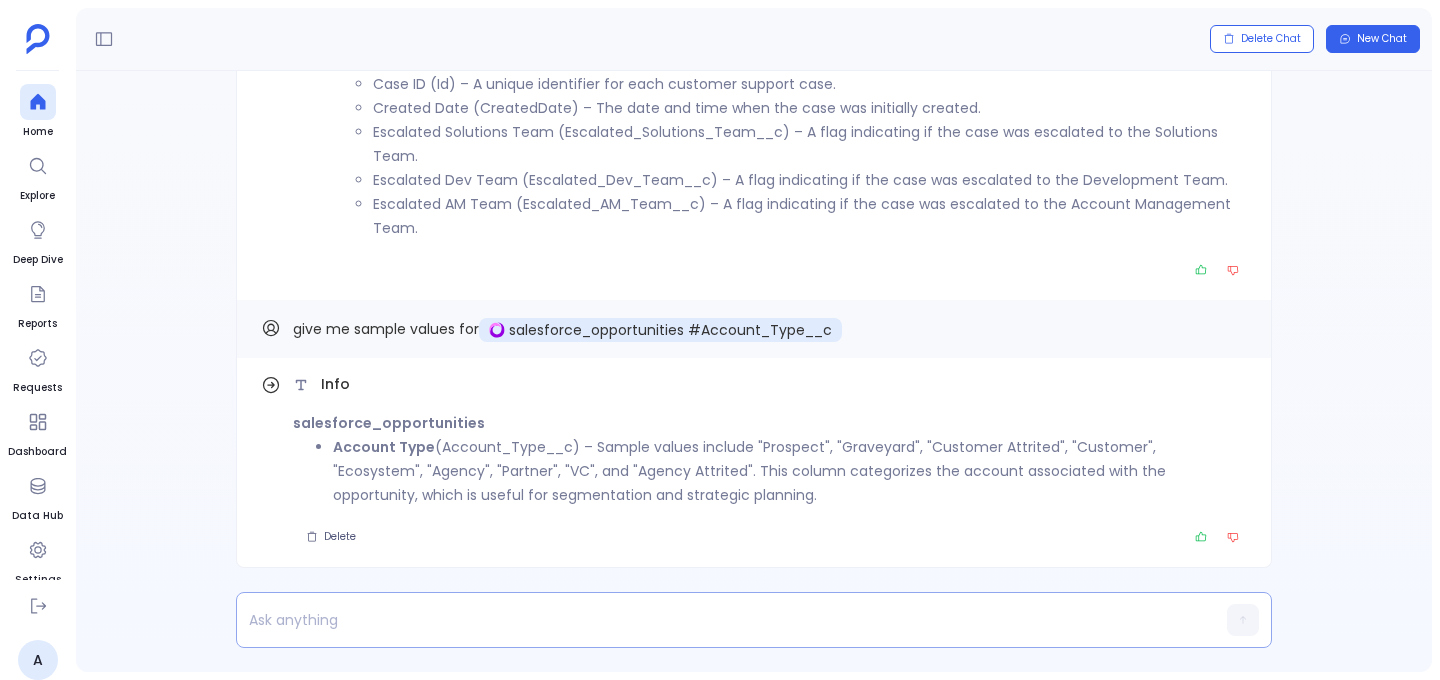 click at bounding box center [715, 620] 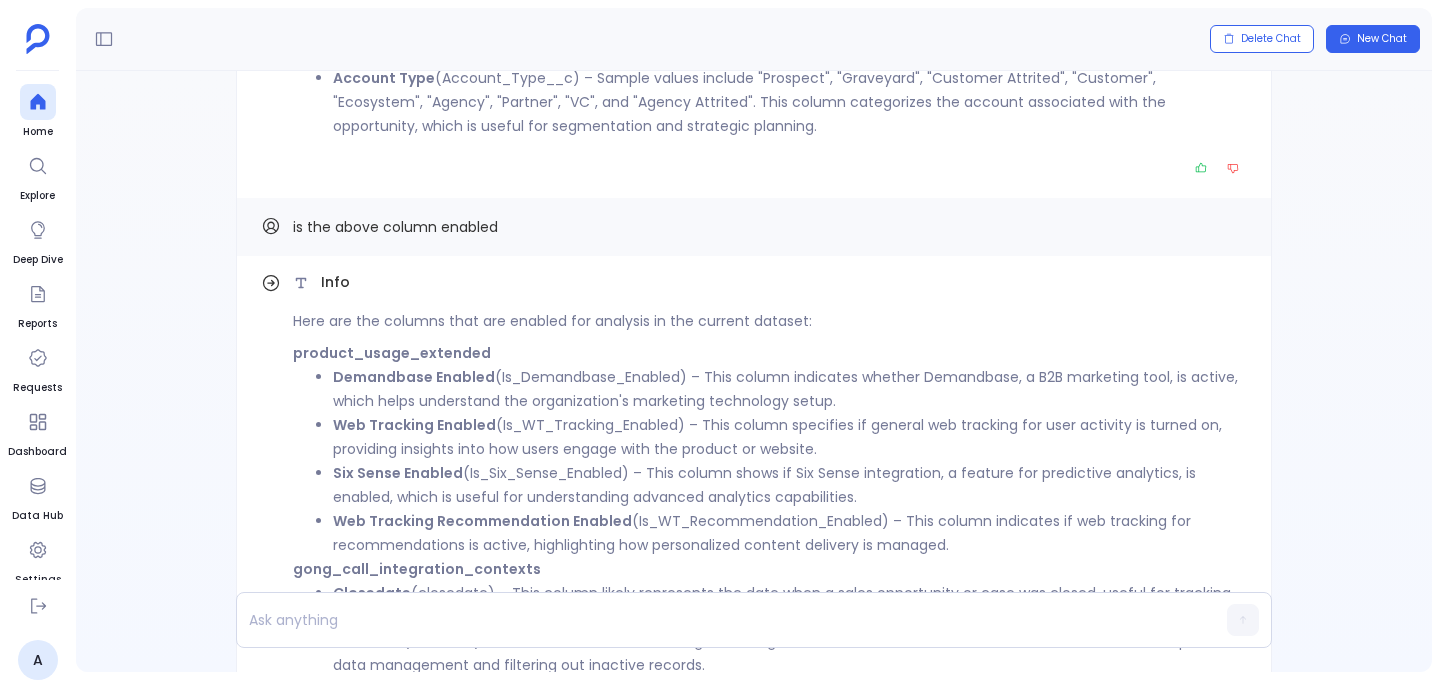scroll, scrollTop: -317, scrollLeft: 0, axis: vertical 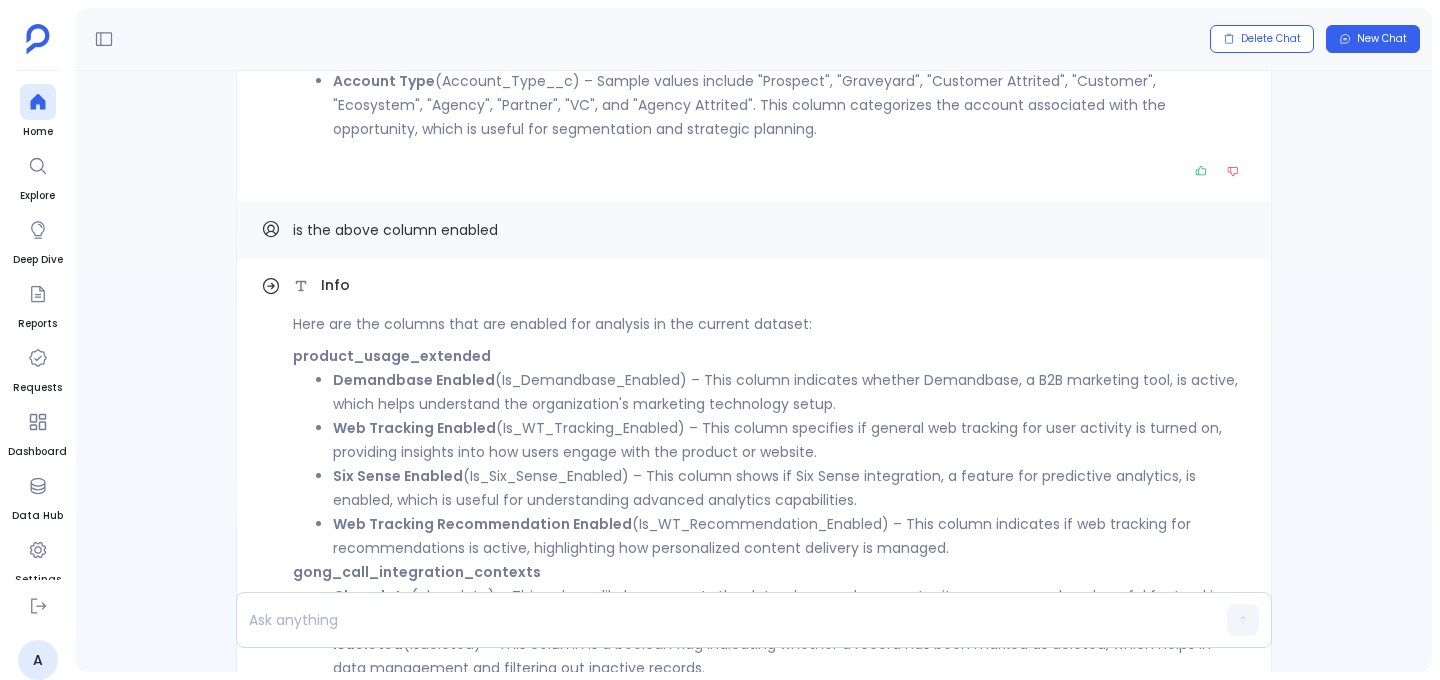 click on "Here are the columns that are enabled for analysis in the current dataset:" at bounding box center (770, 324) 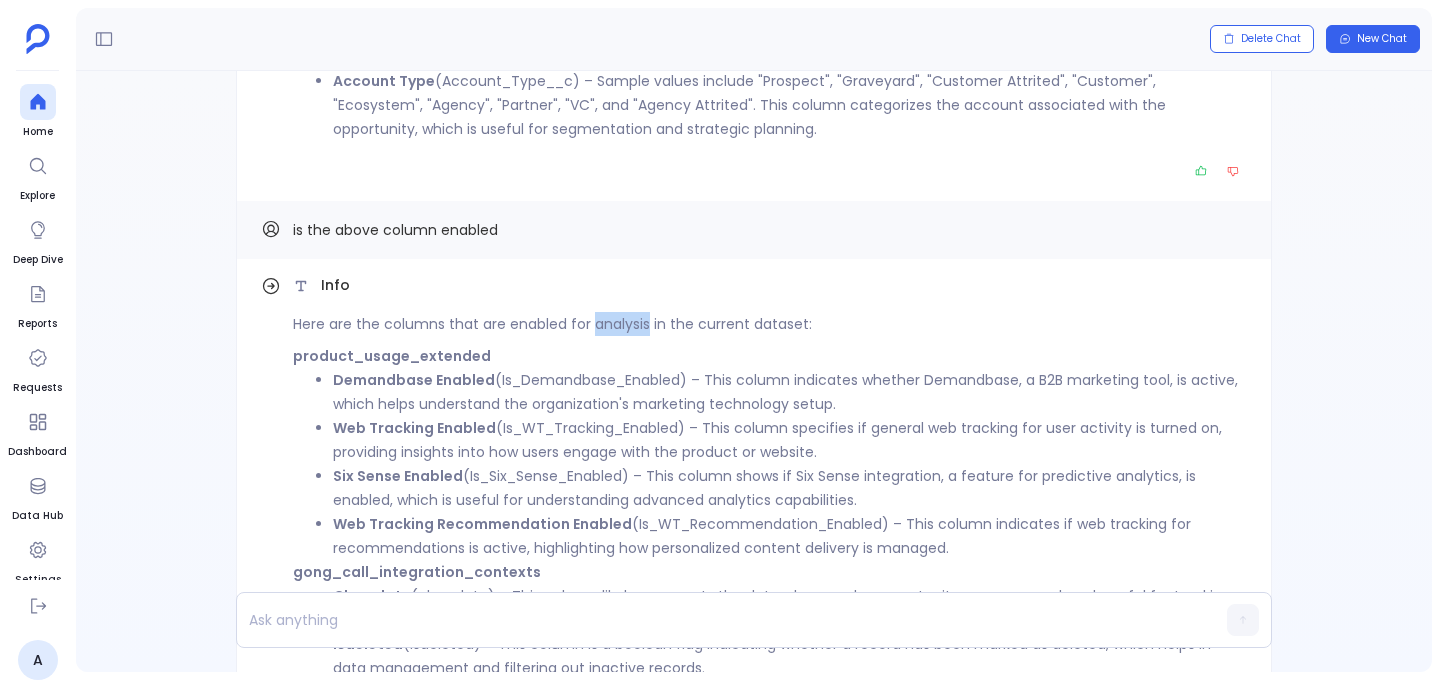 click on "Here are the columns that are enabled for analysis in the current dataset:" at bounding box center (770, 324) 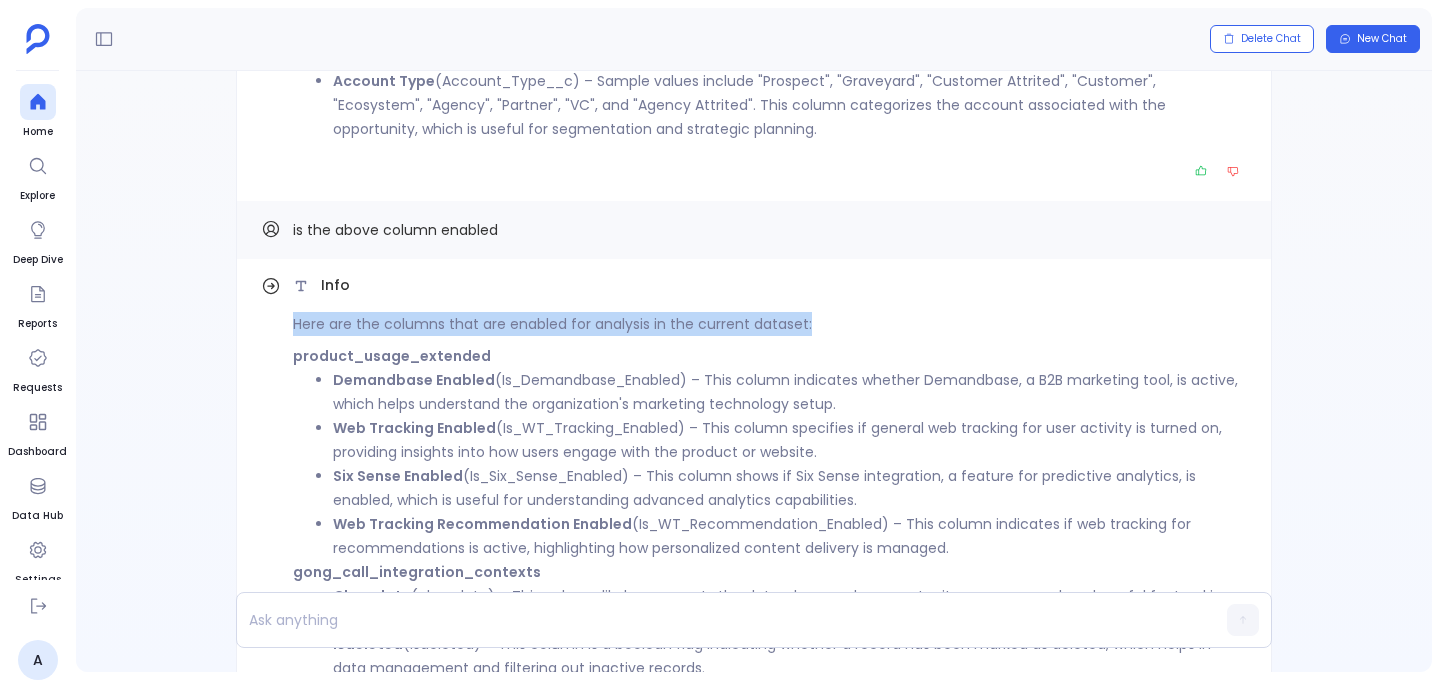click on "Here are the columns that are enabled for analysis in the current dataset:" at bounding box center (770, 324) 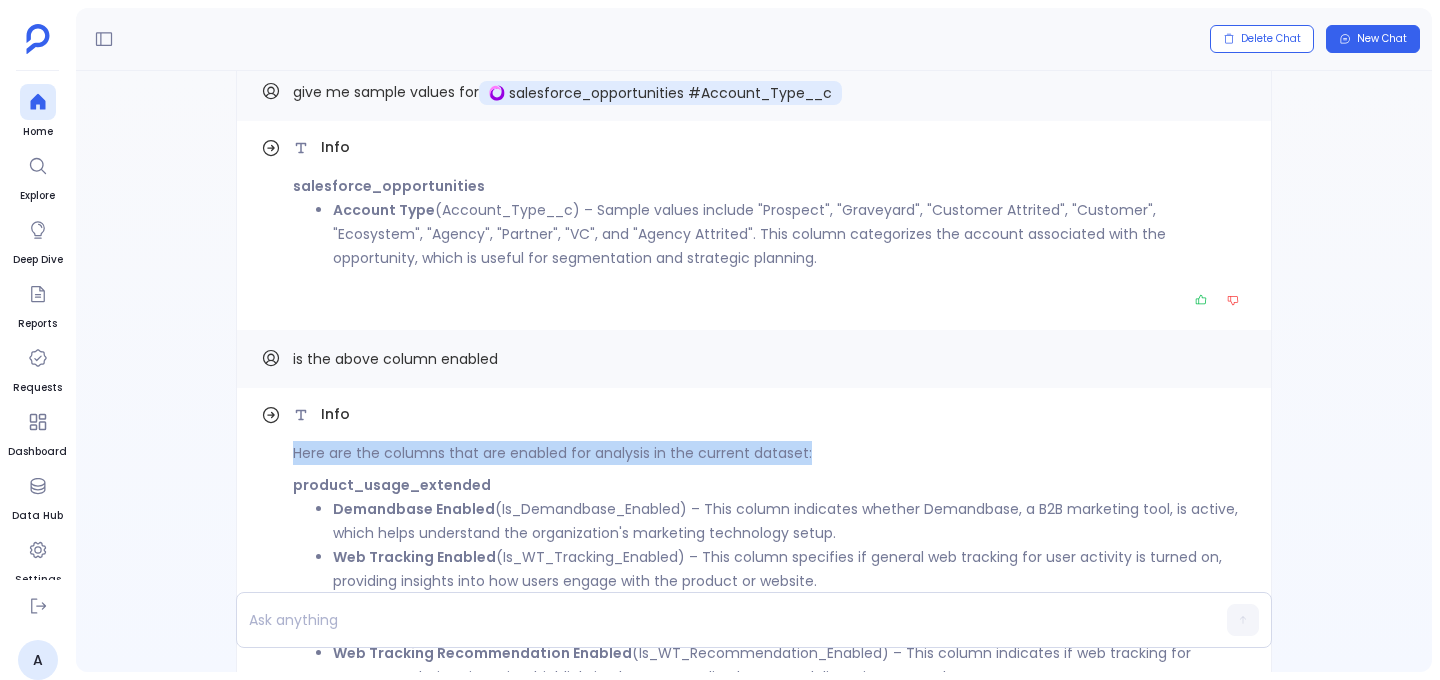 scroll, scrollTop: -448, scrollLeft: 0, axis: vertical 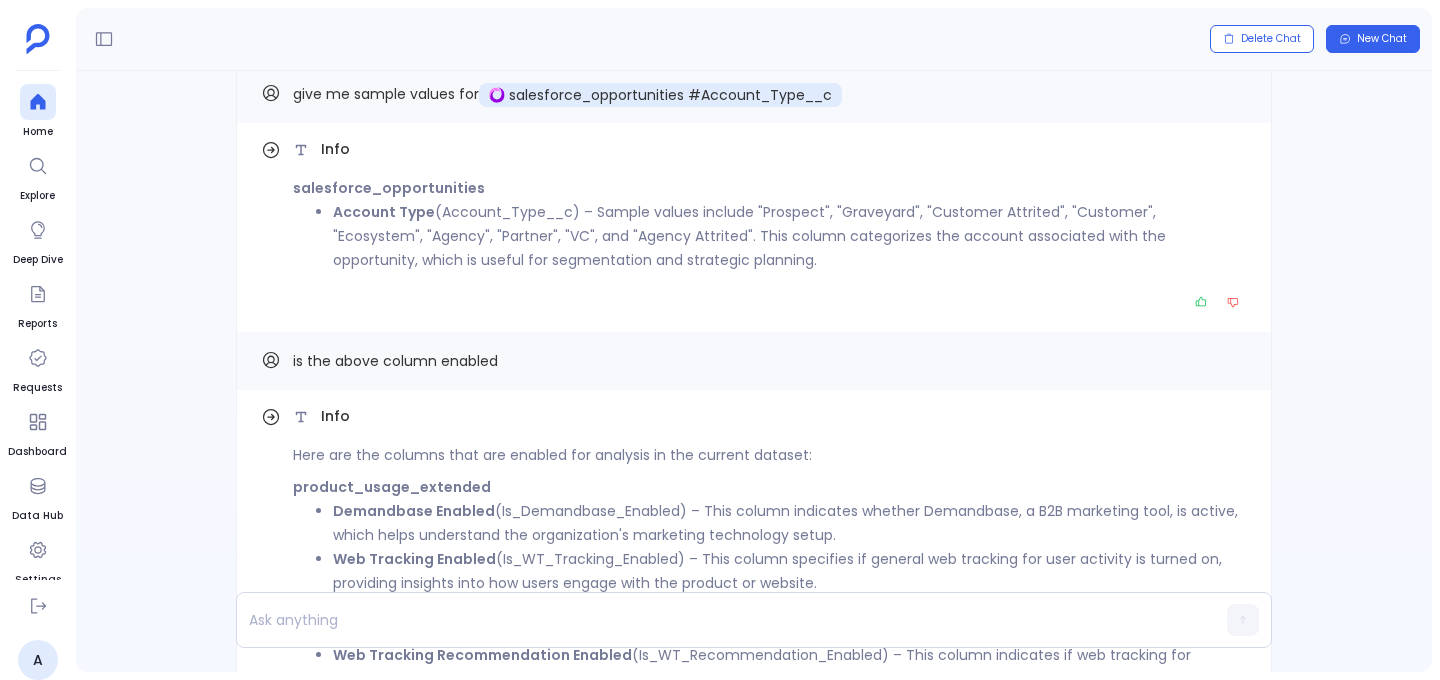 click on "salesforce_opportunities" at bounding box center (392, 487) 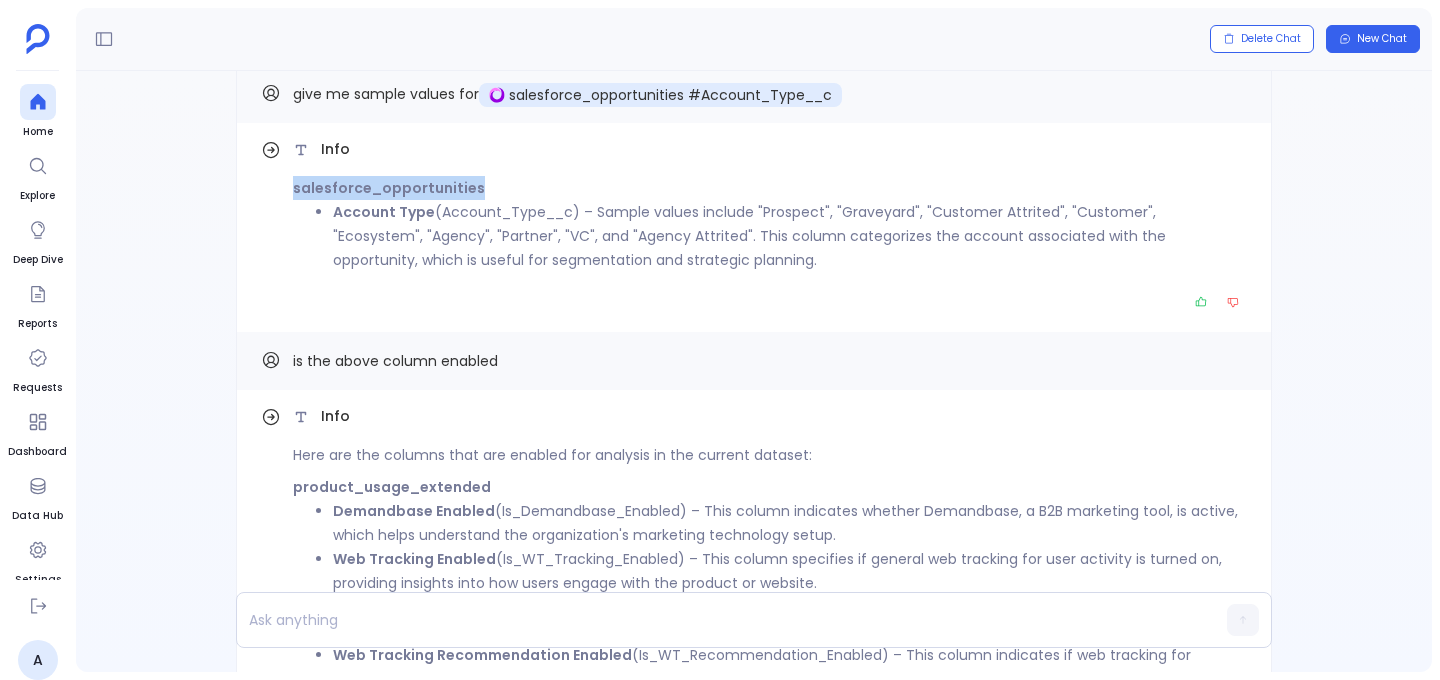 click on "salesforce_opportunities" at bounding box center (392, 487) 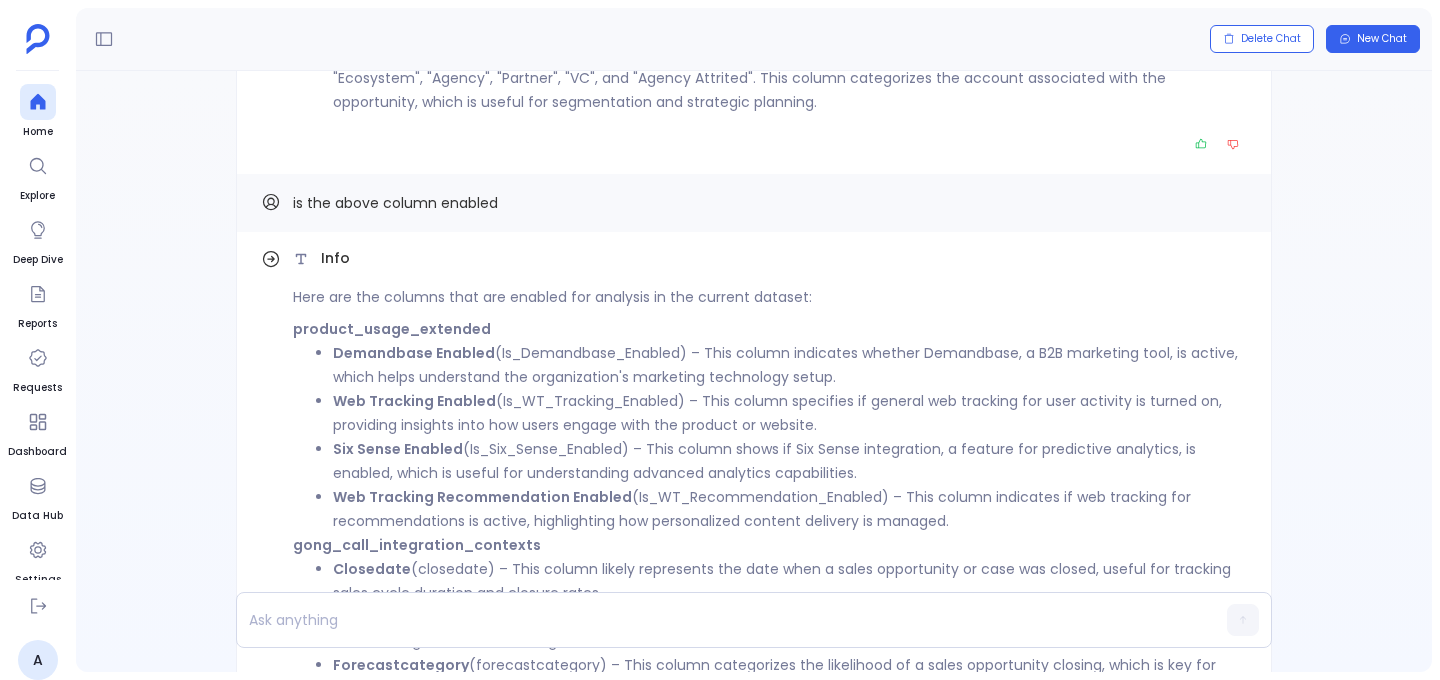 scroll, scrollTop: -291, scrollLeft: 0, axis: vertical 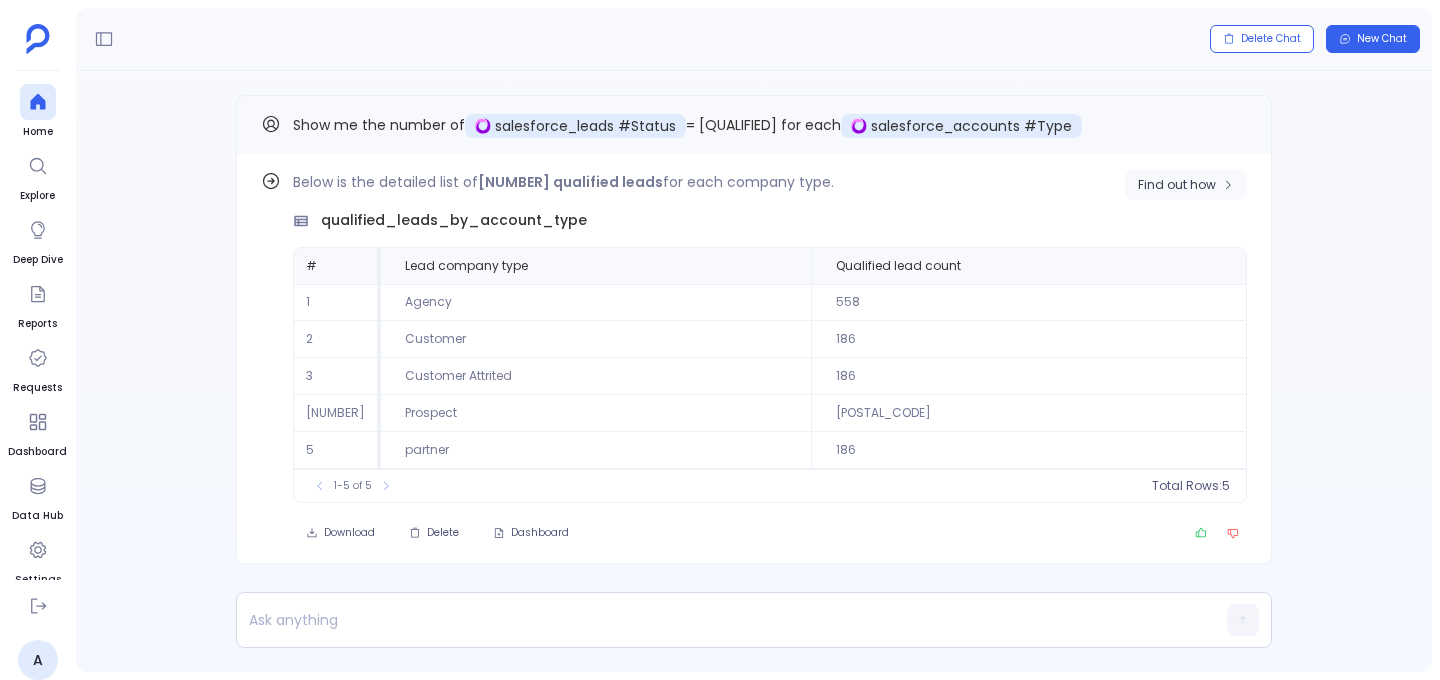 click on "Find out how" at bounding box center [1177, 185] 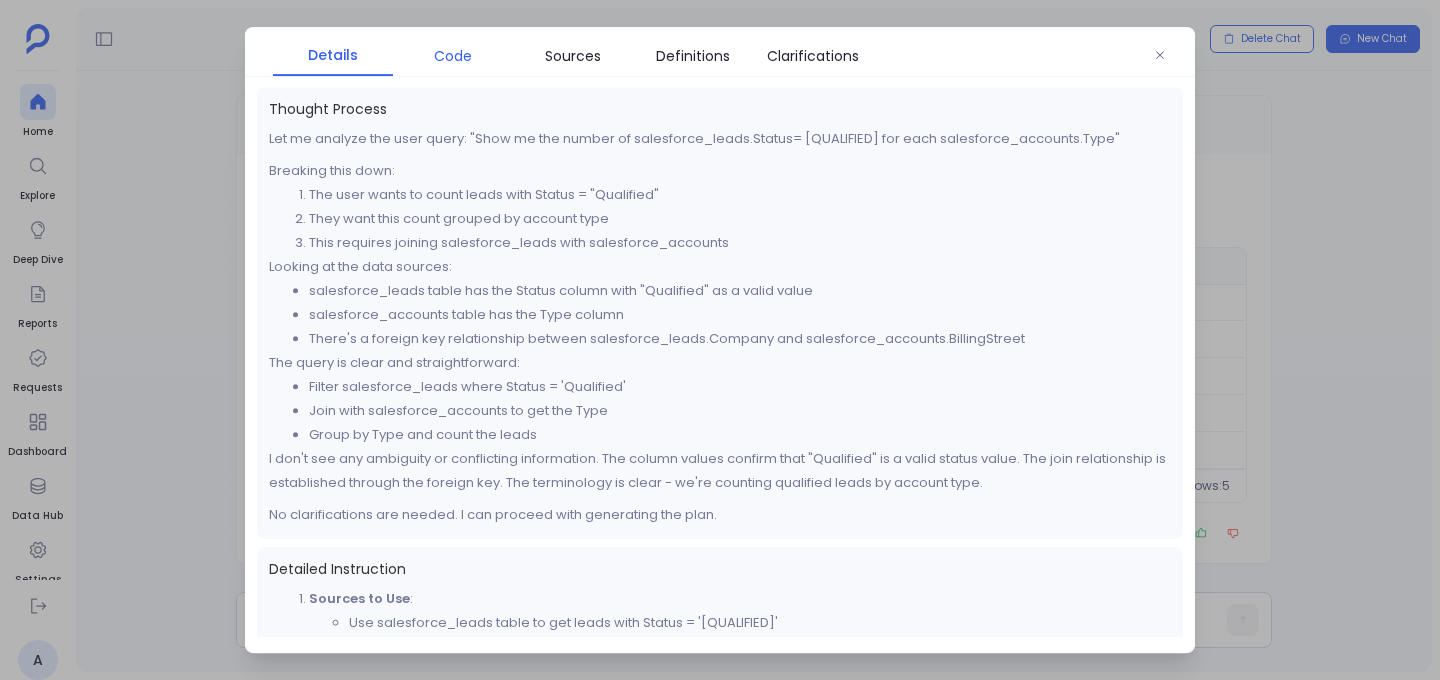 click on "Code" at bounding box center (453, 56) 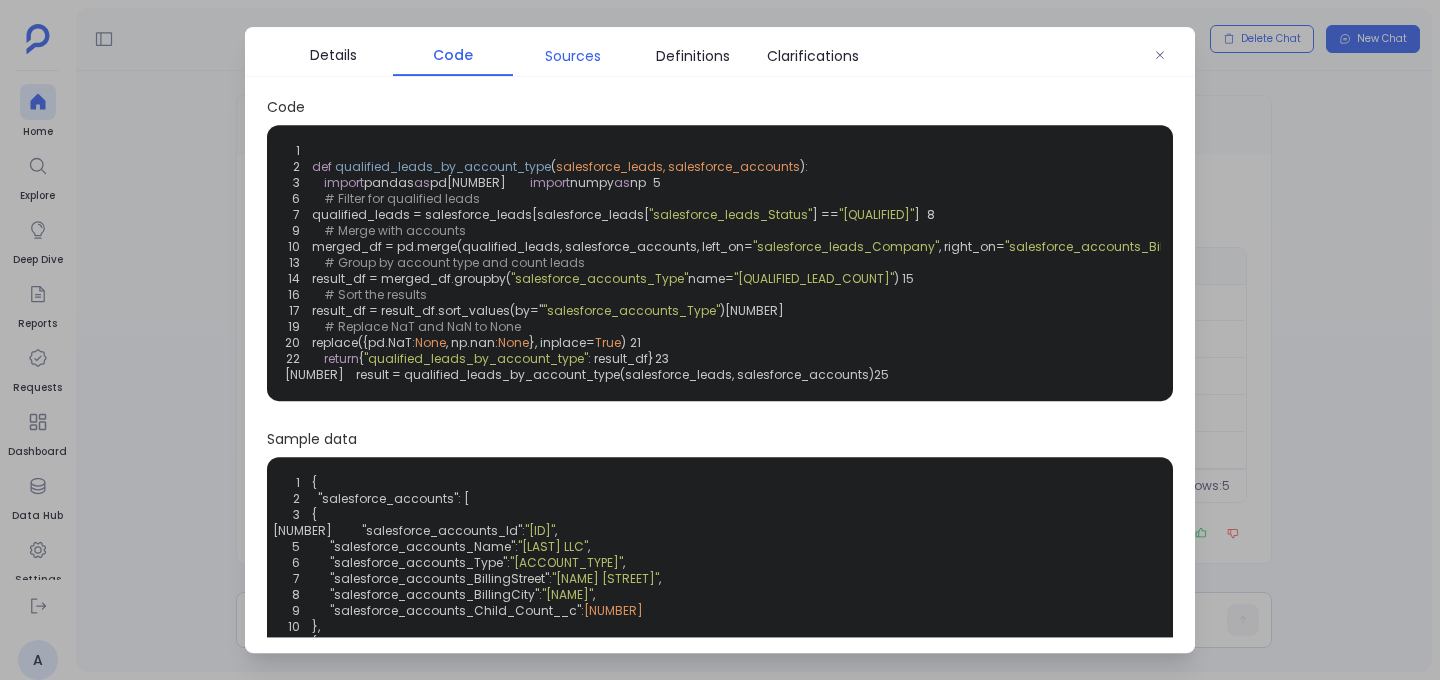 click on "Sources" at bounding box center [573, 56] 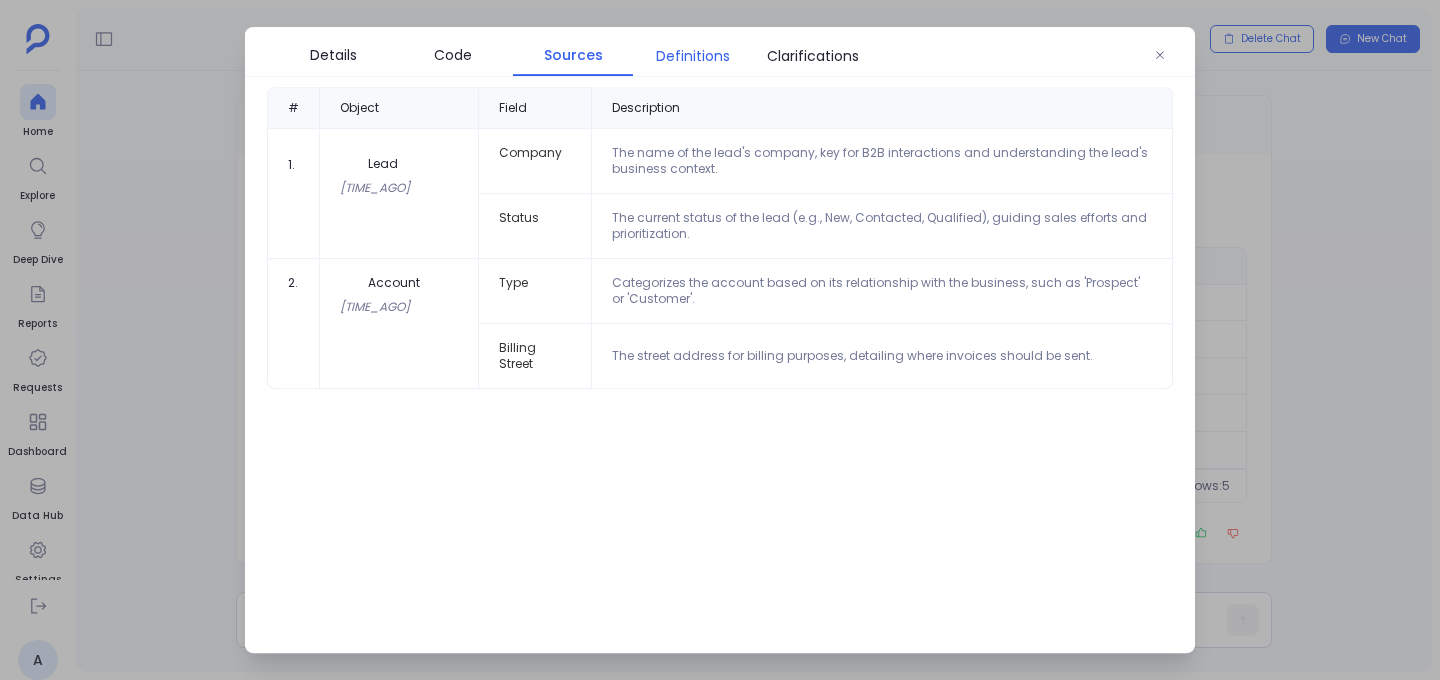 click on "Definitions" at bounding box center [693, 56] 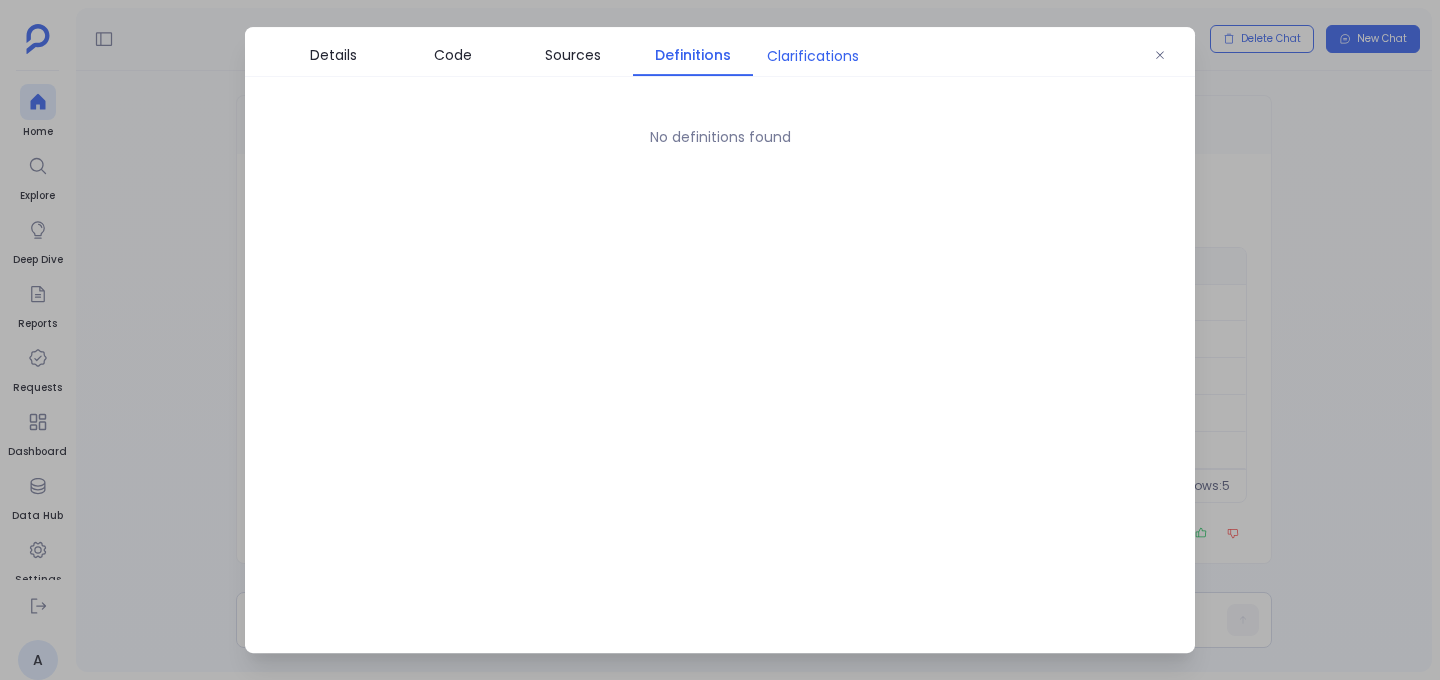 click on "Clarifications" at bounding box center (813, 56) 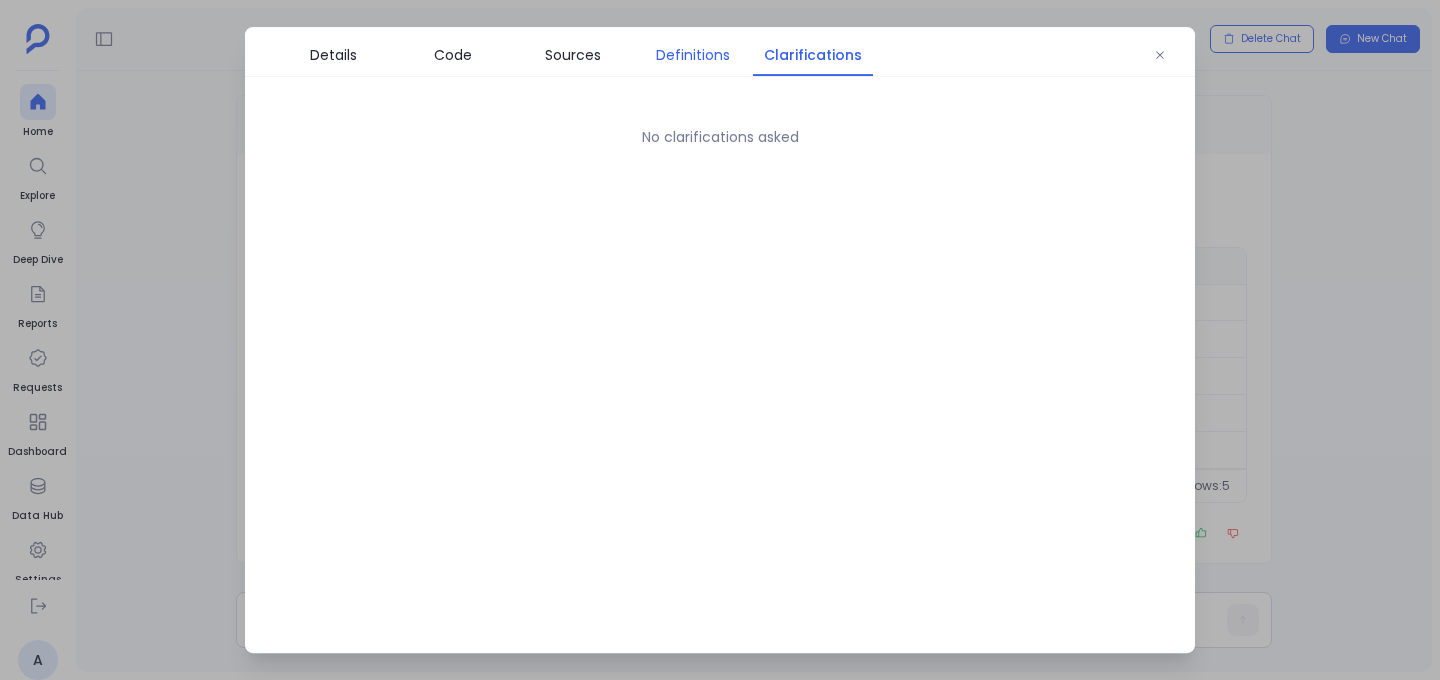 click on "Definitions" at bounding box center [693, 55] 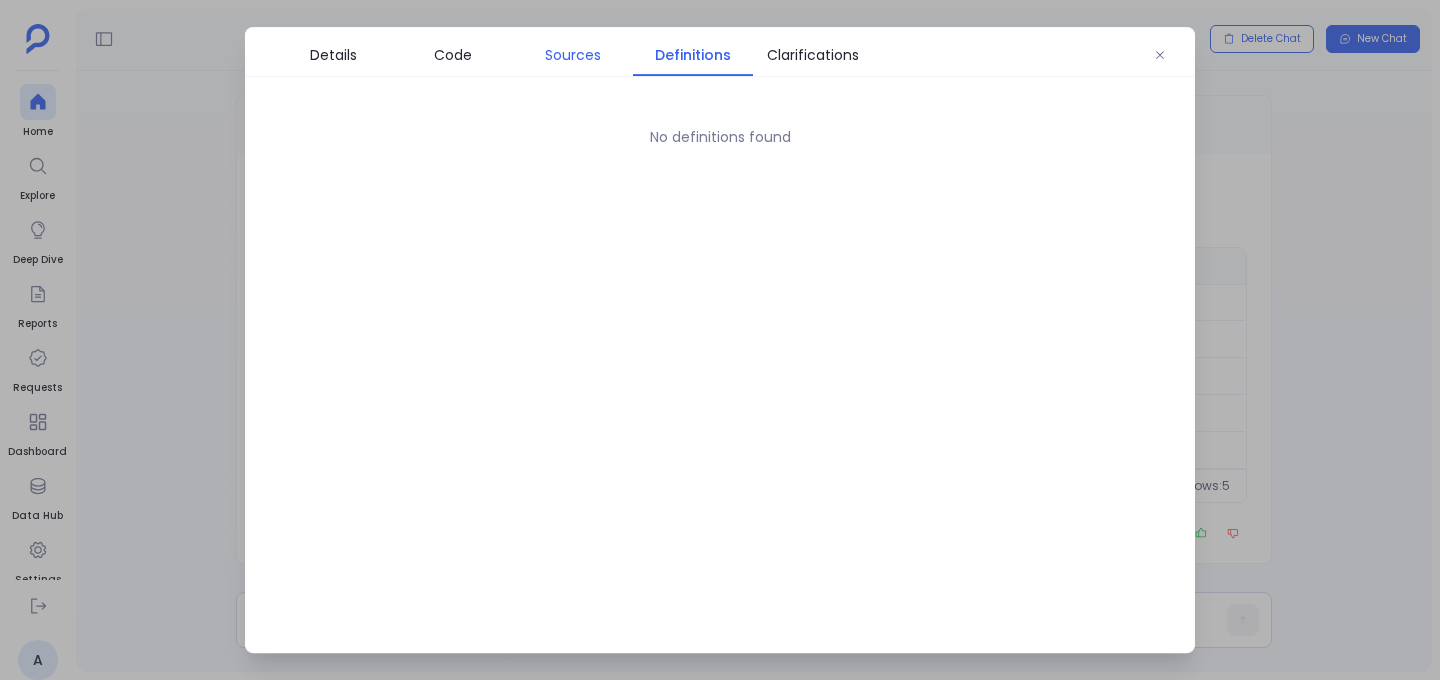 click on "Sources" at bounding box center (573, 55) 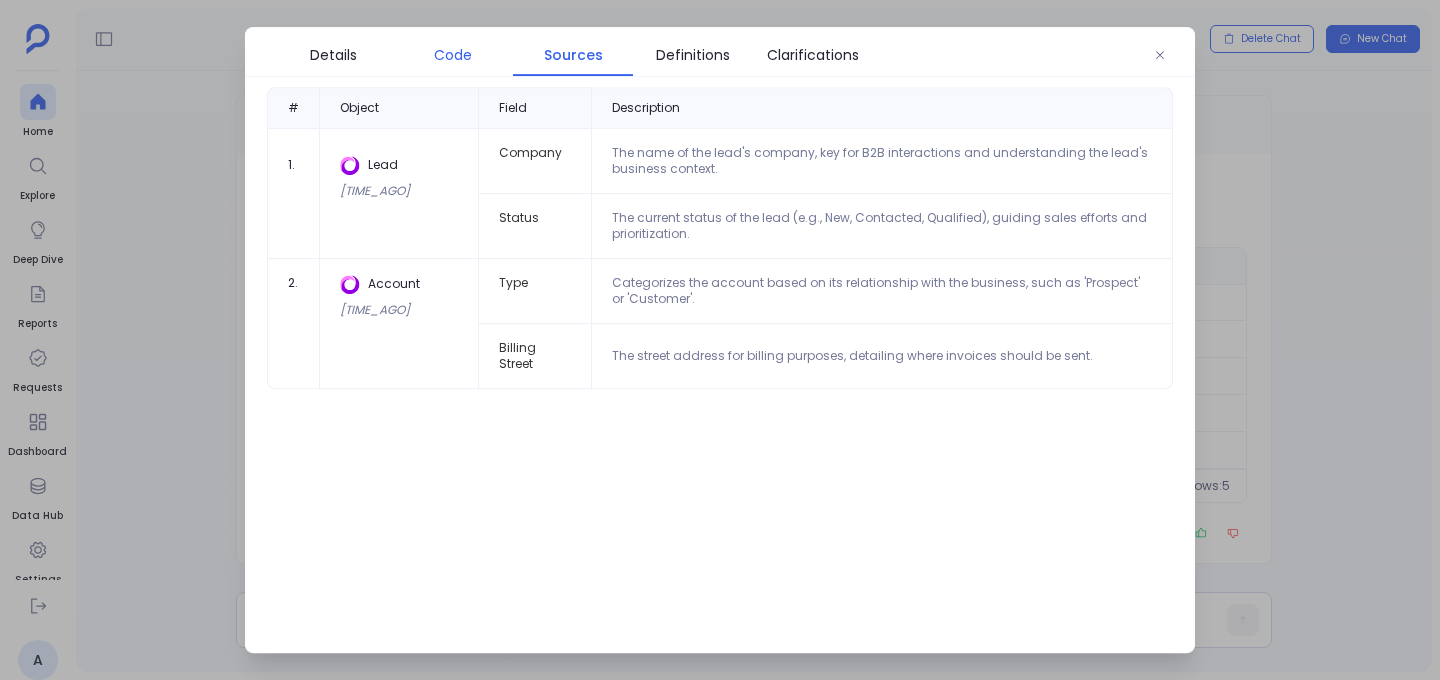 click on "Code" at bounding box center (453, 55) 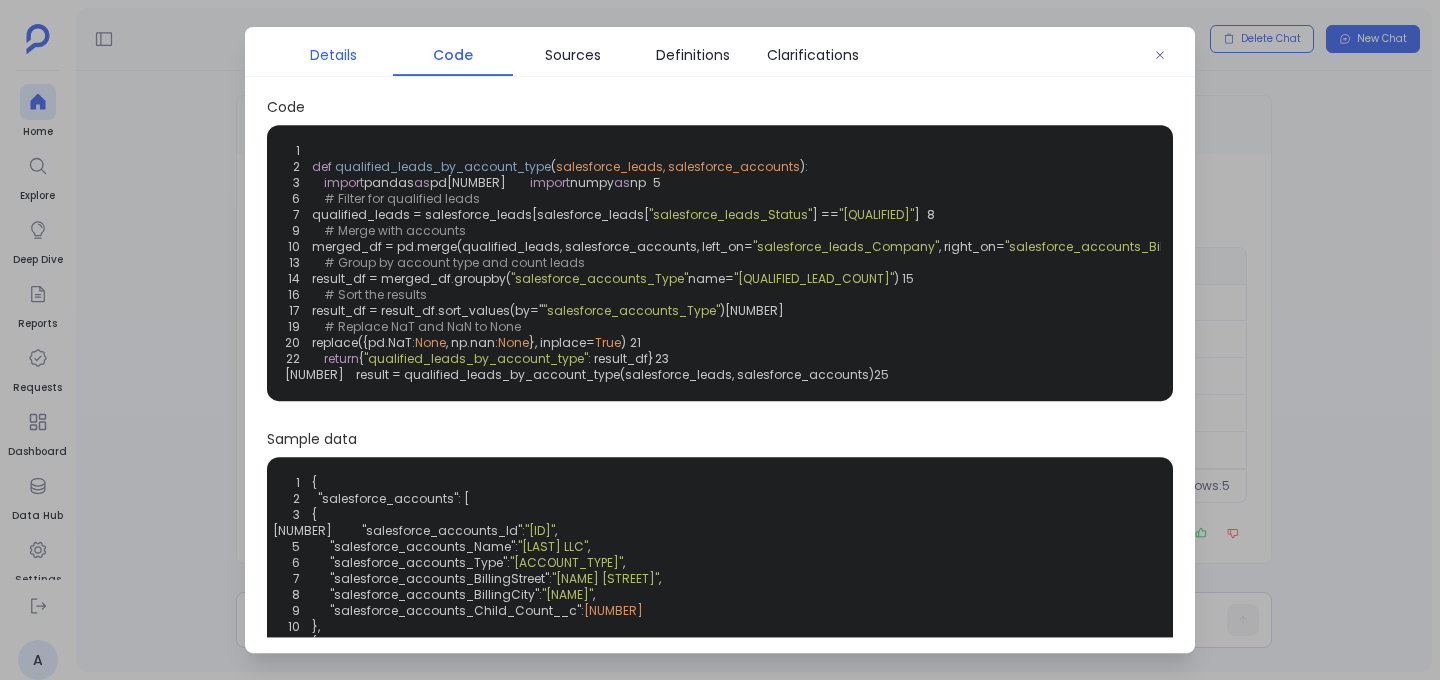 click on "Details" at bounding box center [333, 55] 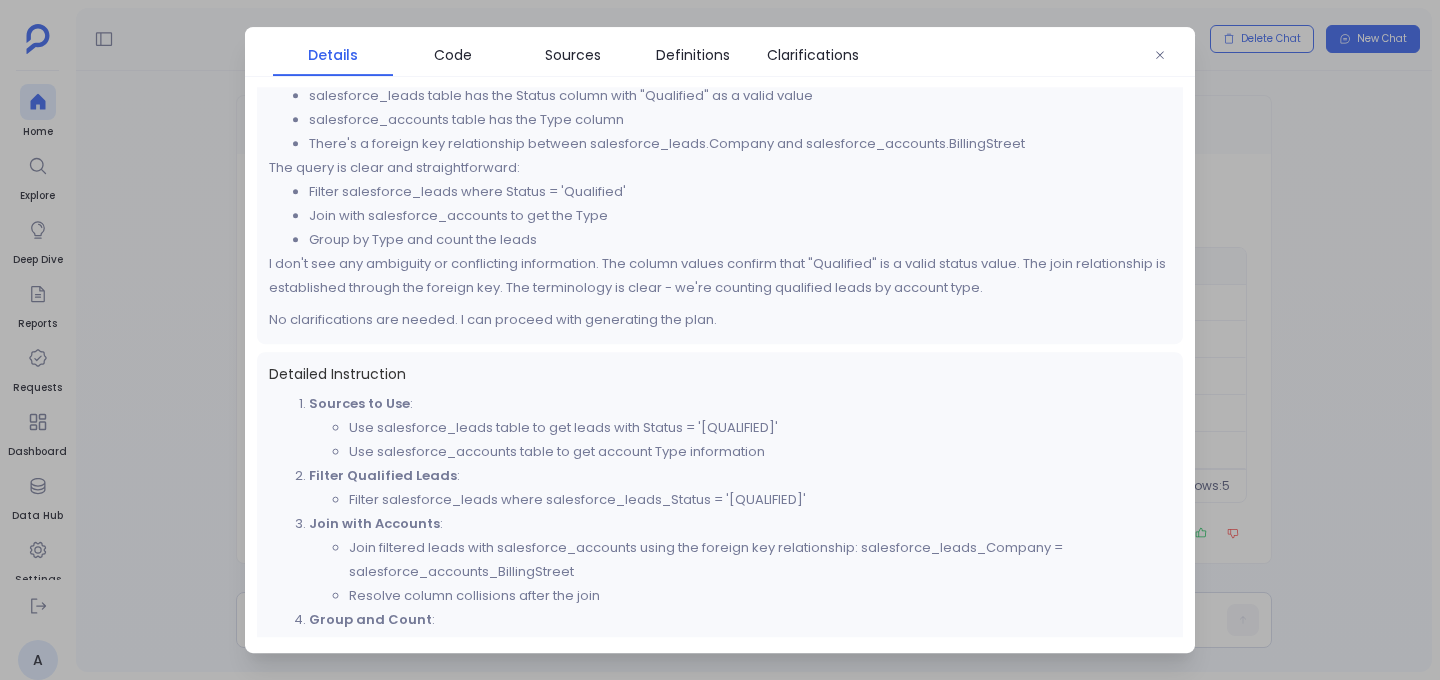 scroll, scrollTop: 0, scrollLeft: 0, axis: both 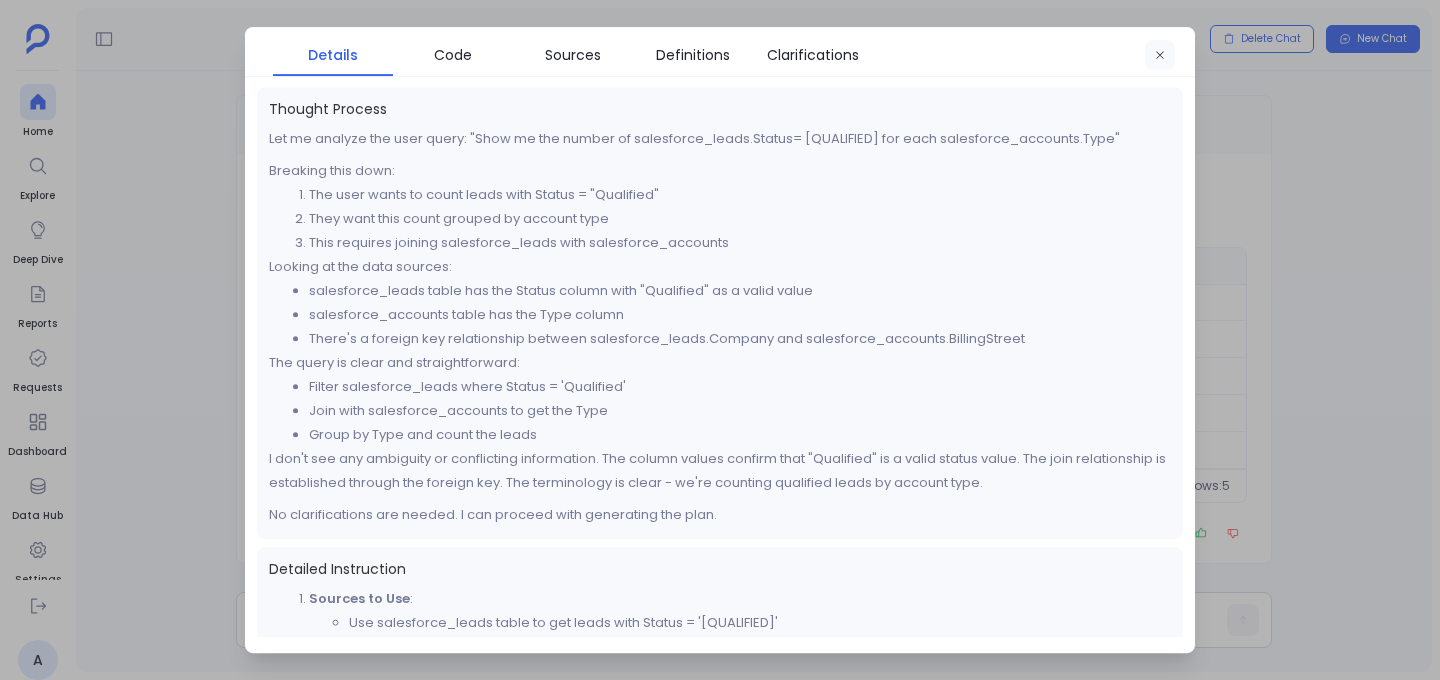 click at bounding box center [1160, 56] 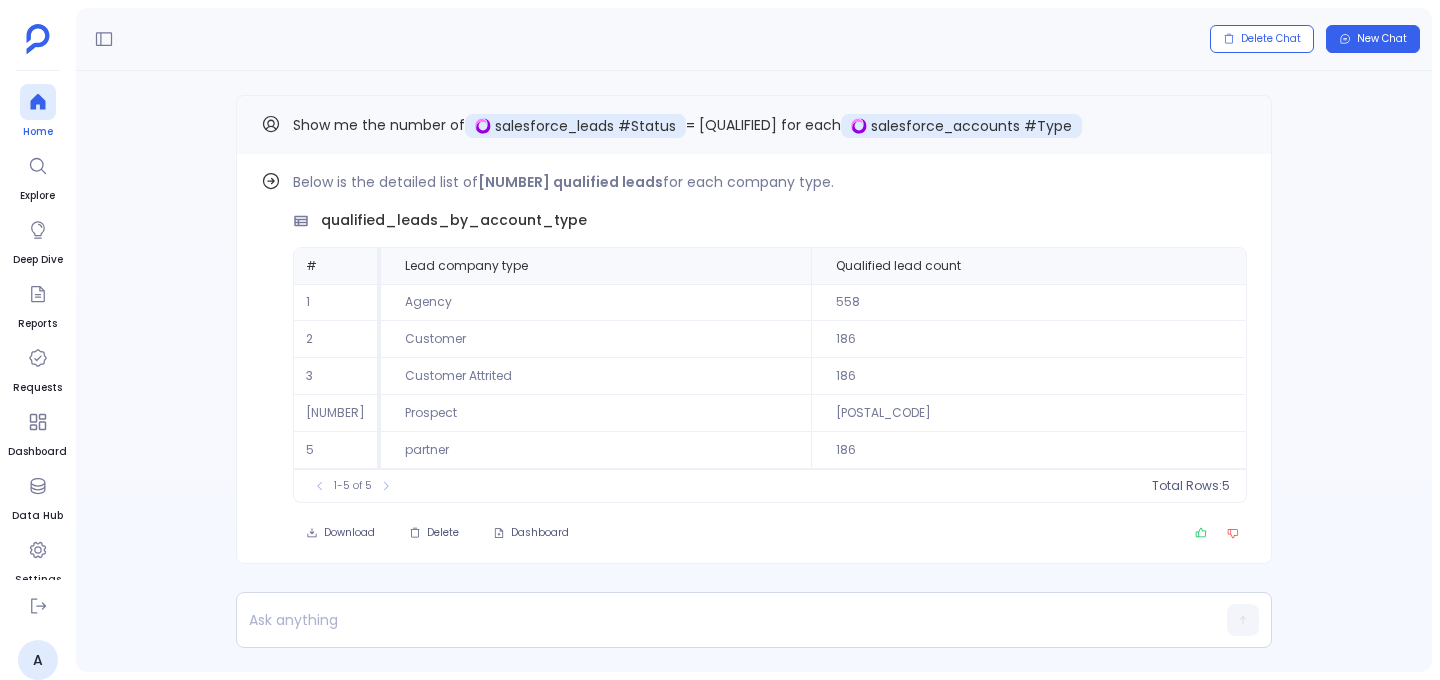 click at bounding box center (38, 102) 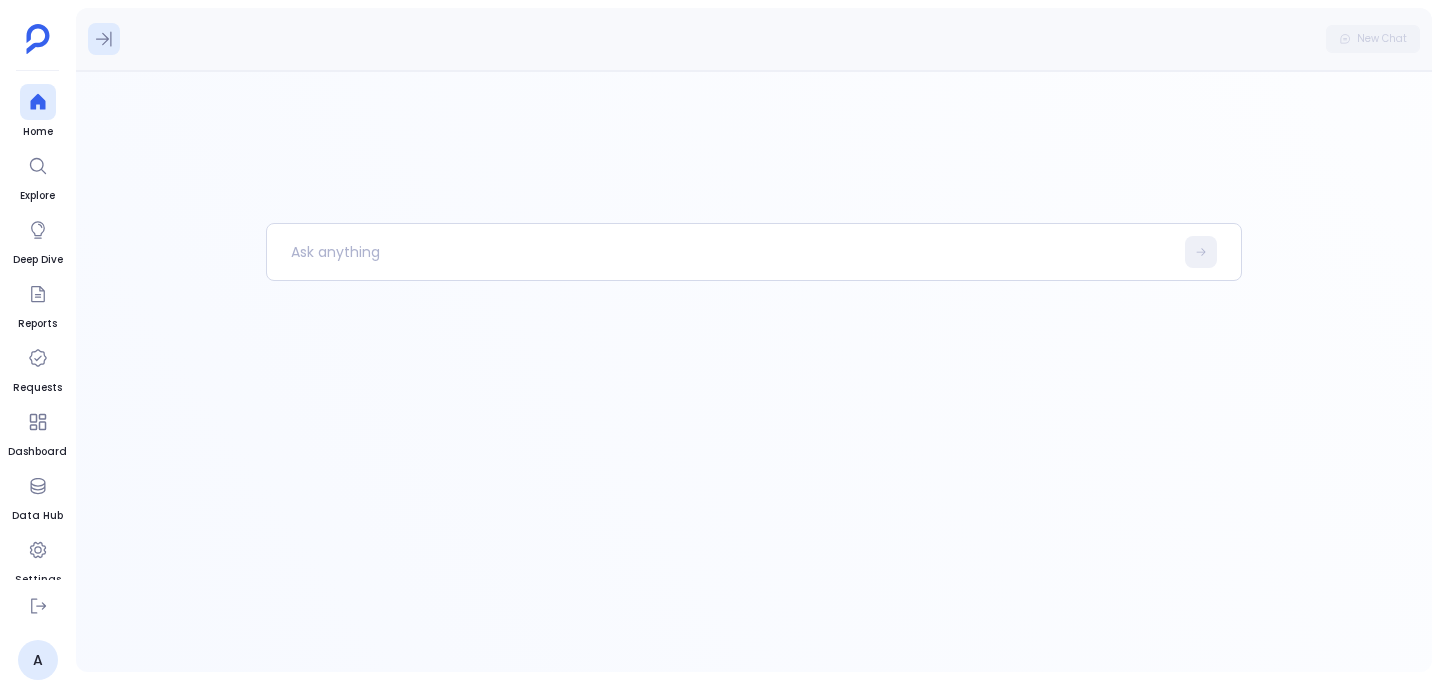 click at bounding box center [104, 39] 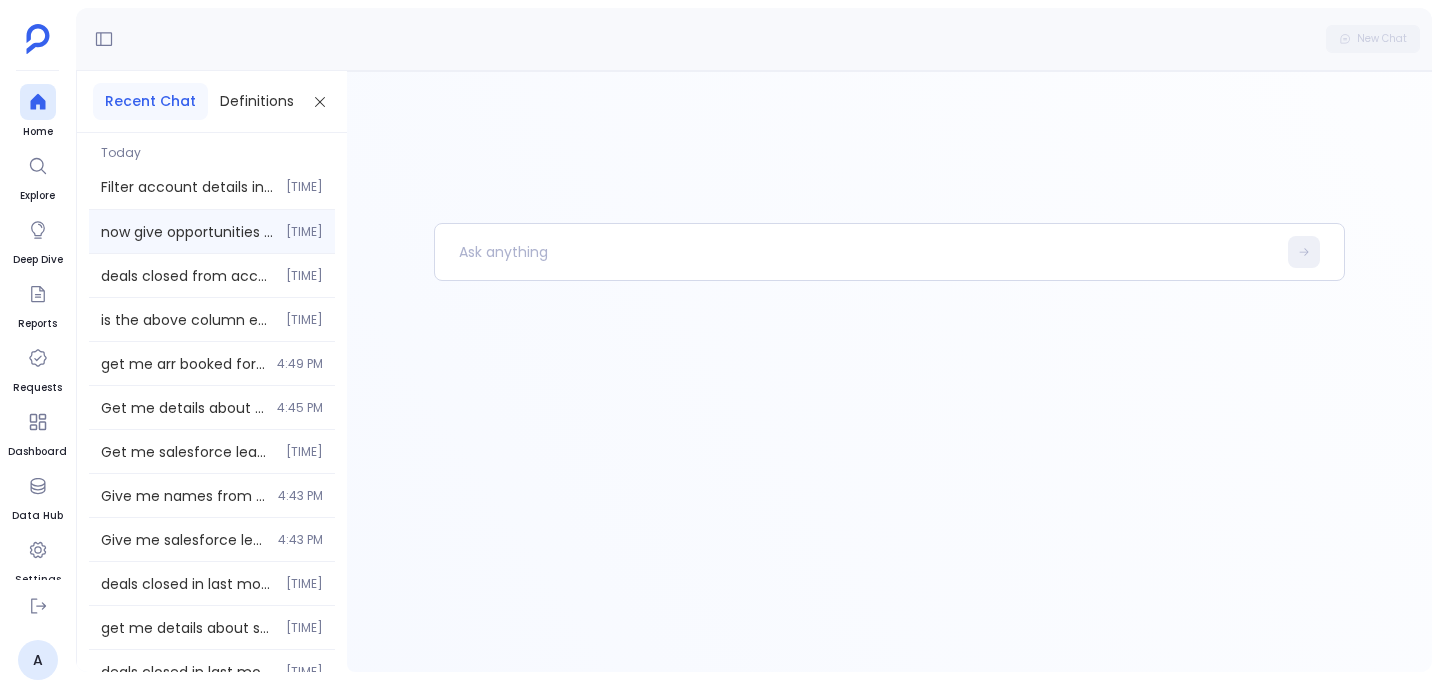 click on "now give opportunities where amount is greater than 100k 4:53 PM" at bounding box center (212, 231) 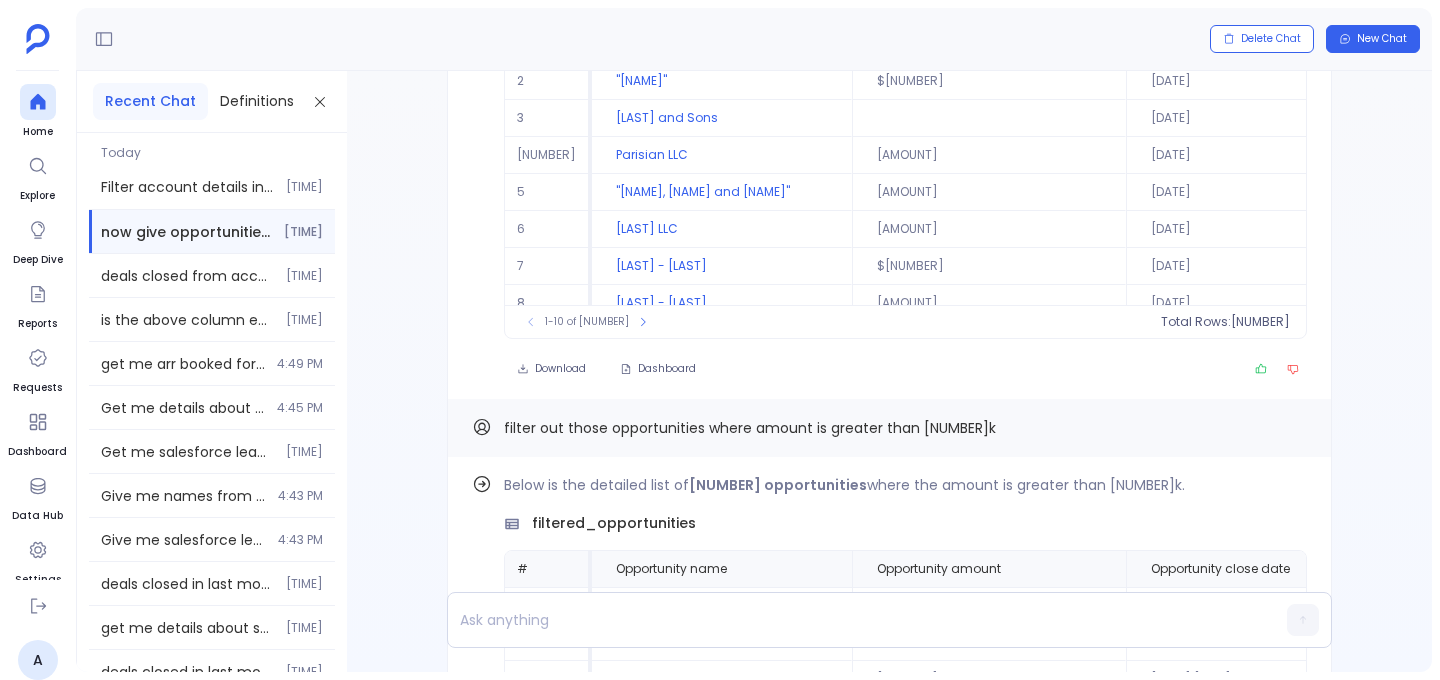 scroll, scrollTop: -1773, scrollLeft: 0, axis: vertical 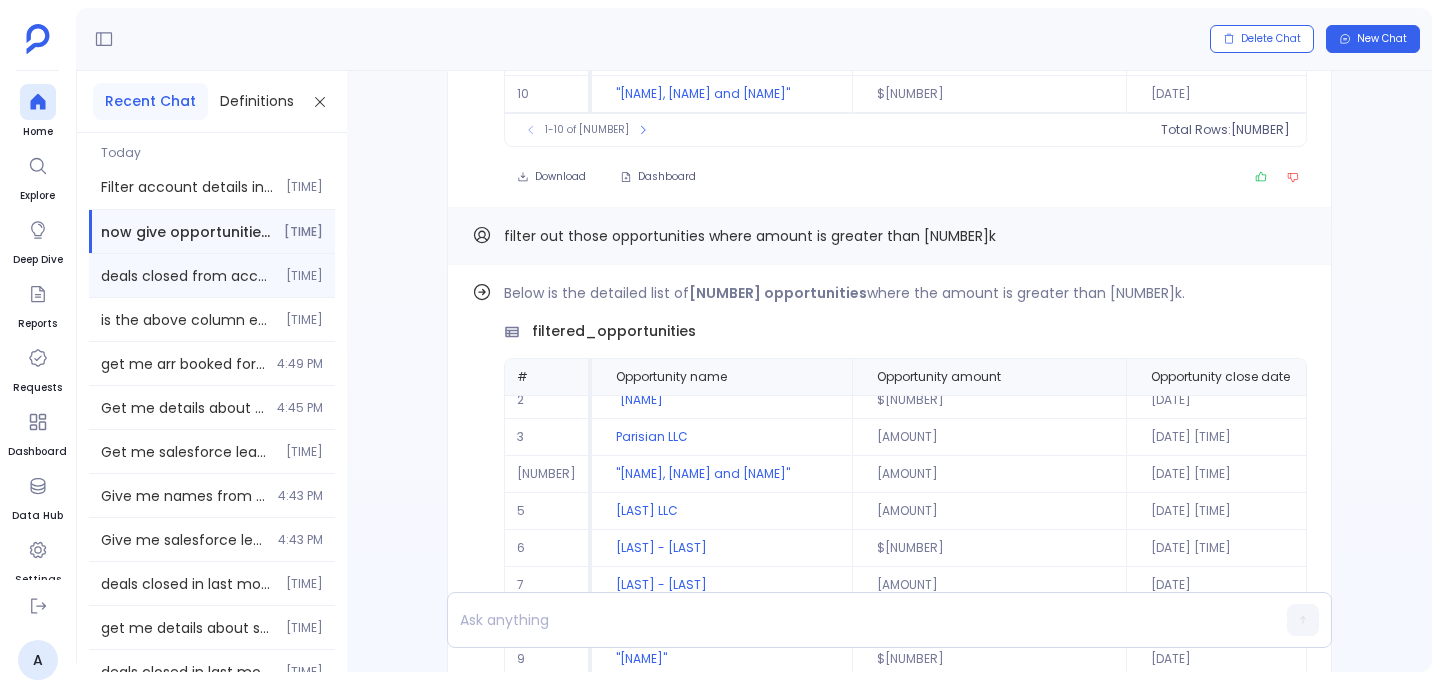 click on "deals closed from accounts with industry tech" at bounding box center (187, 276) 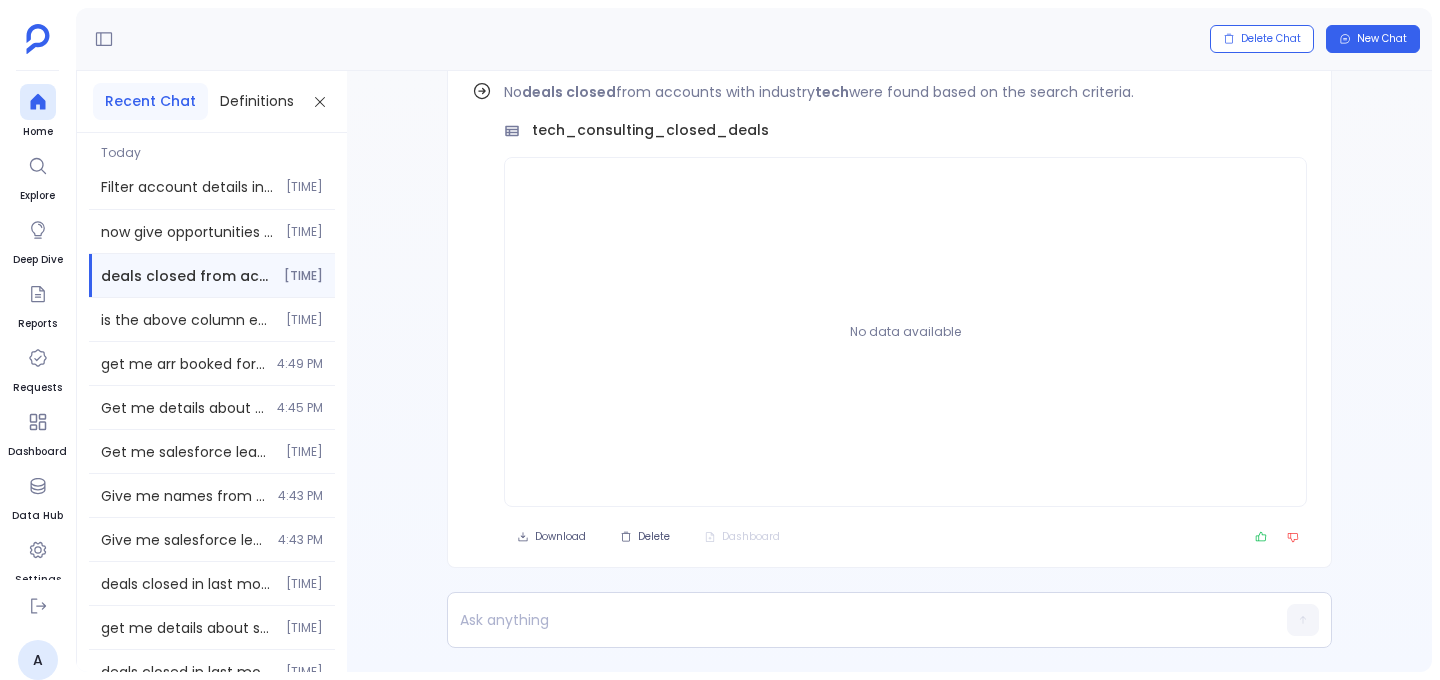 scroll, scrollTop: -90, scrollLeft: 0, axis: vertical 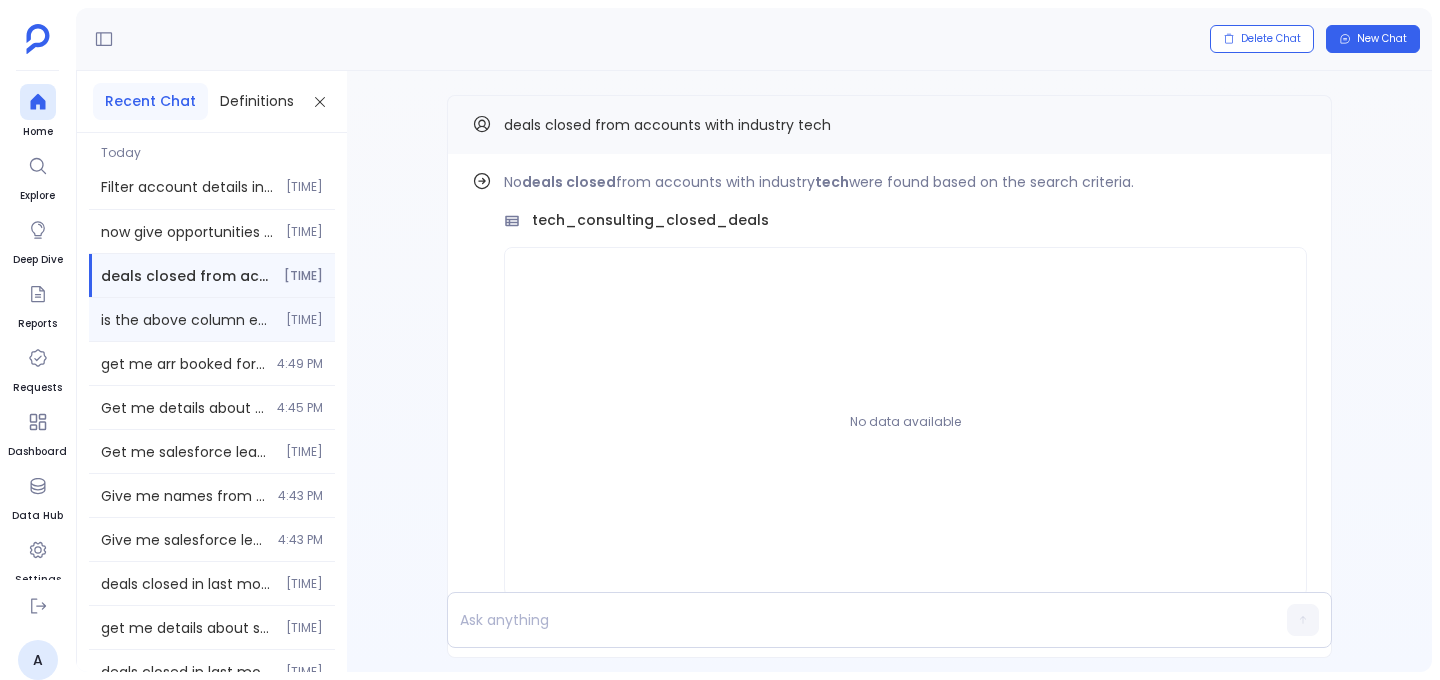 click on "is the above column enabled" at bounding box center (187, 320) 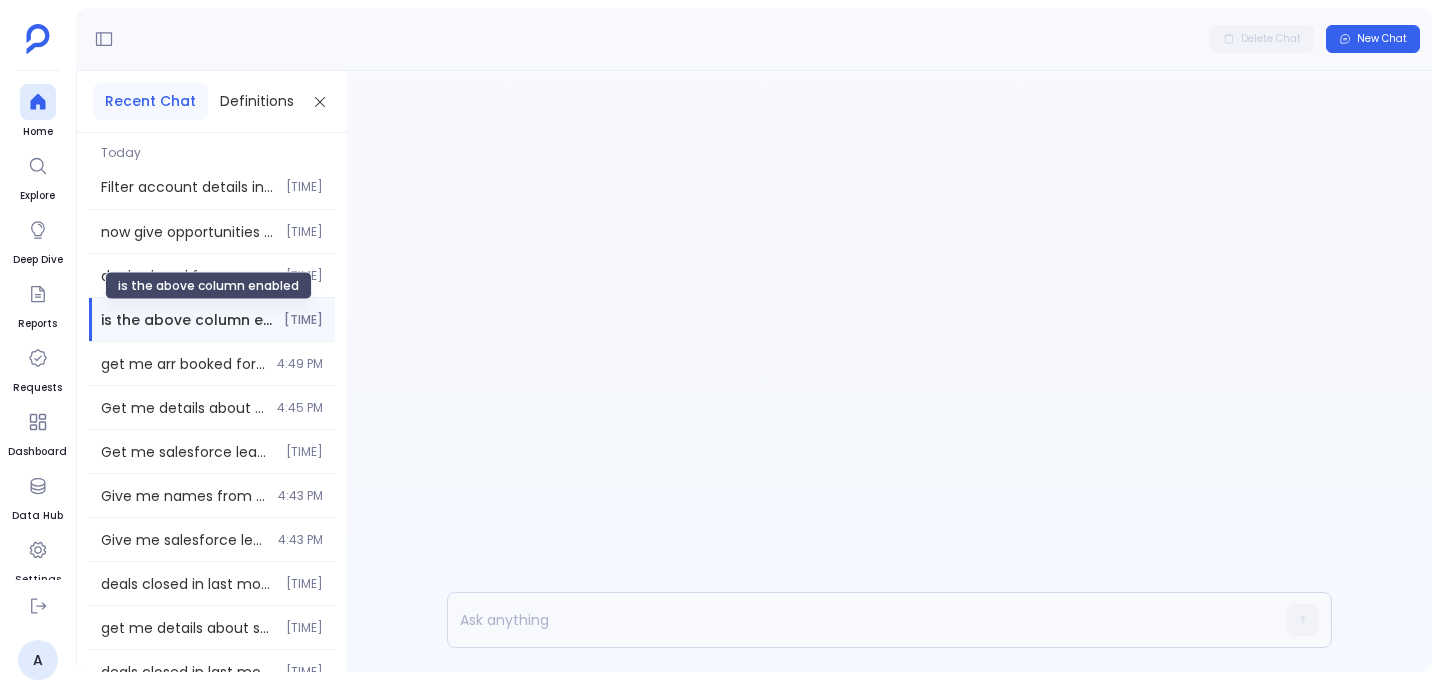 scroll, scrollTop: 0, scrollLeft: 0, axis: both 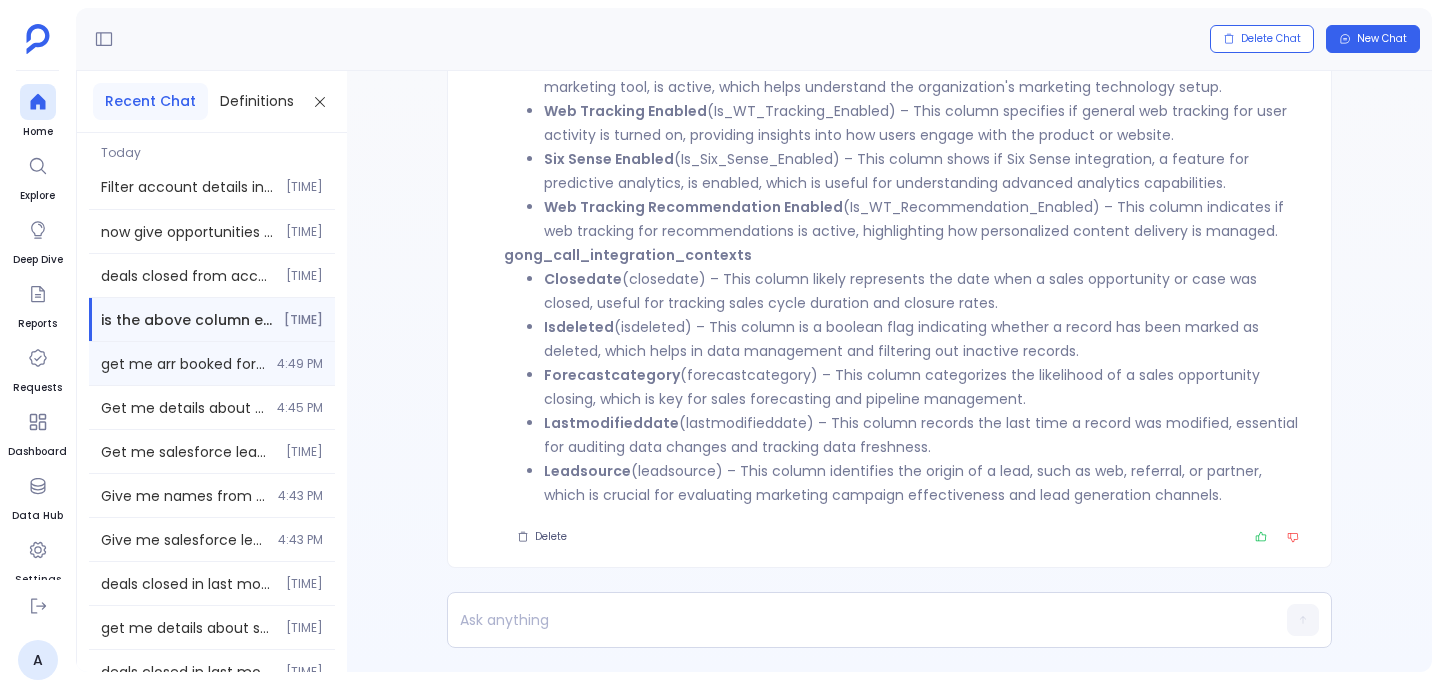 click on "4:49 PM" at bounding box center [304, 187] 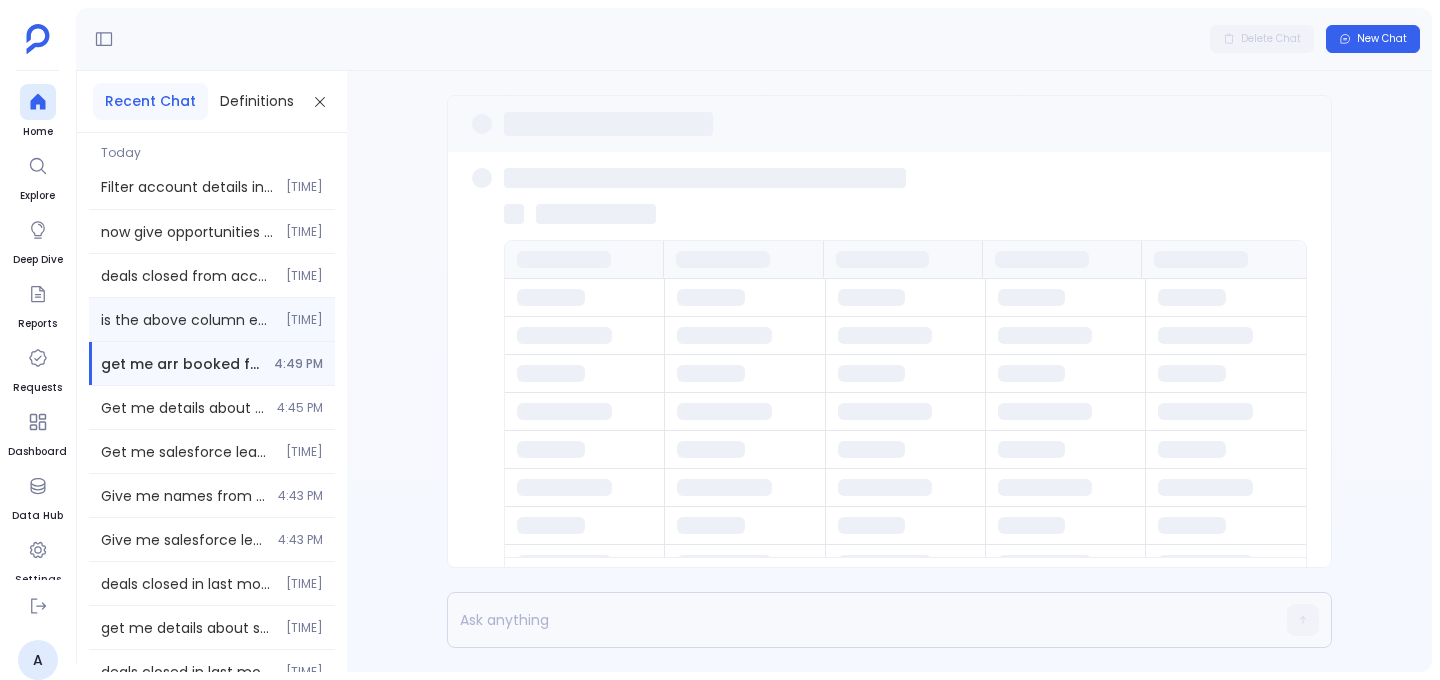 click on "4:50 PM" at bounding box center (304, 187) 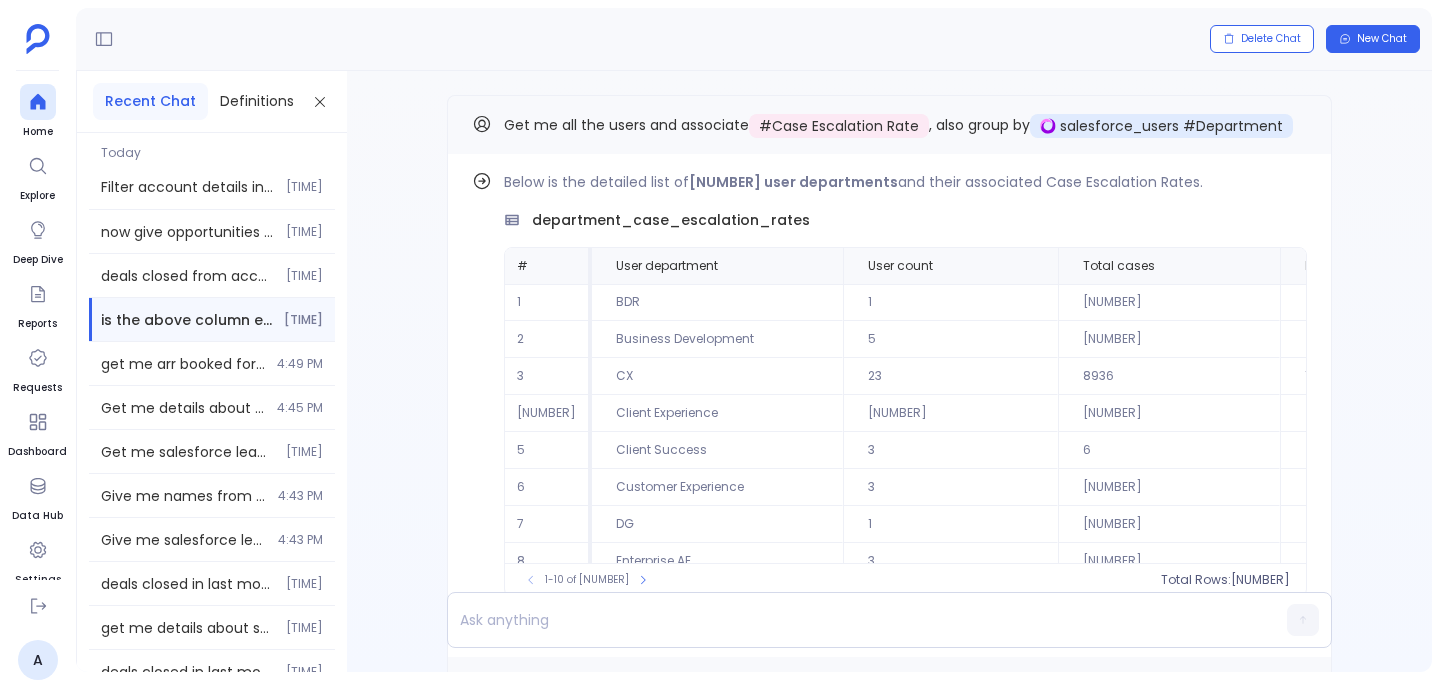 scroll, scrollTop: -2360, scrollLeft: 0, axis: vertical 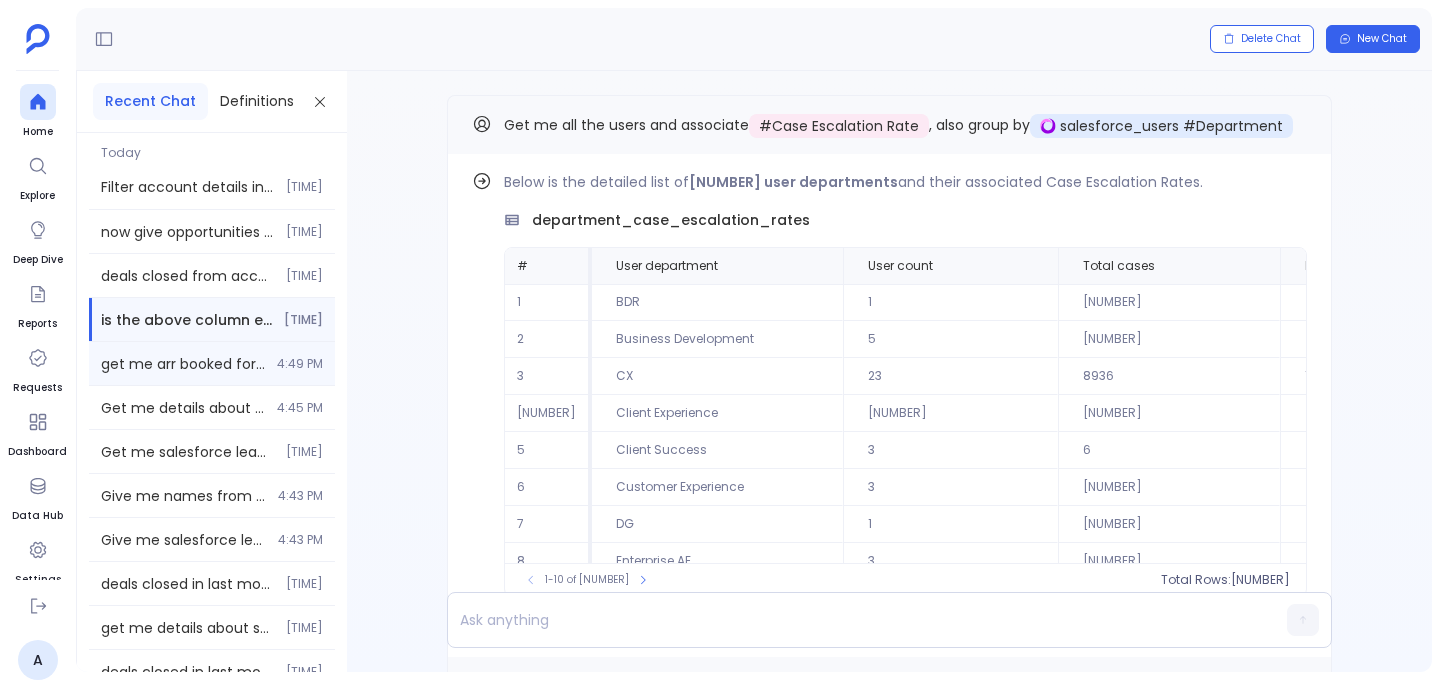 click on "get me arr booked for the last 2 years #ARR Booked #Case Escalation Rate salesforce_accounthistories #new_ARR__c 4:49 PM" at bounding box center (212, 231) 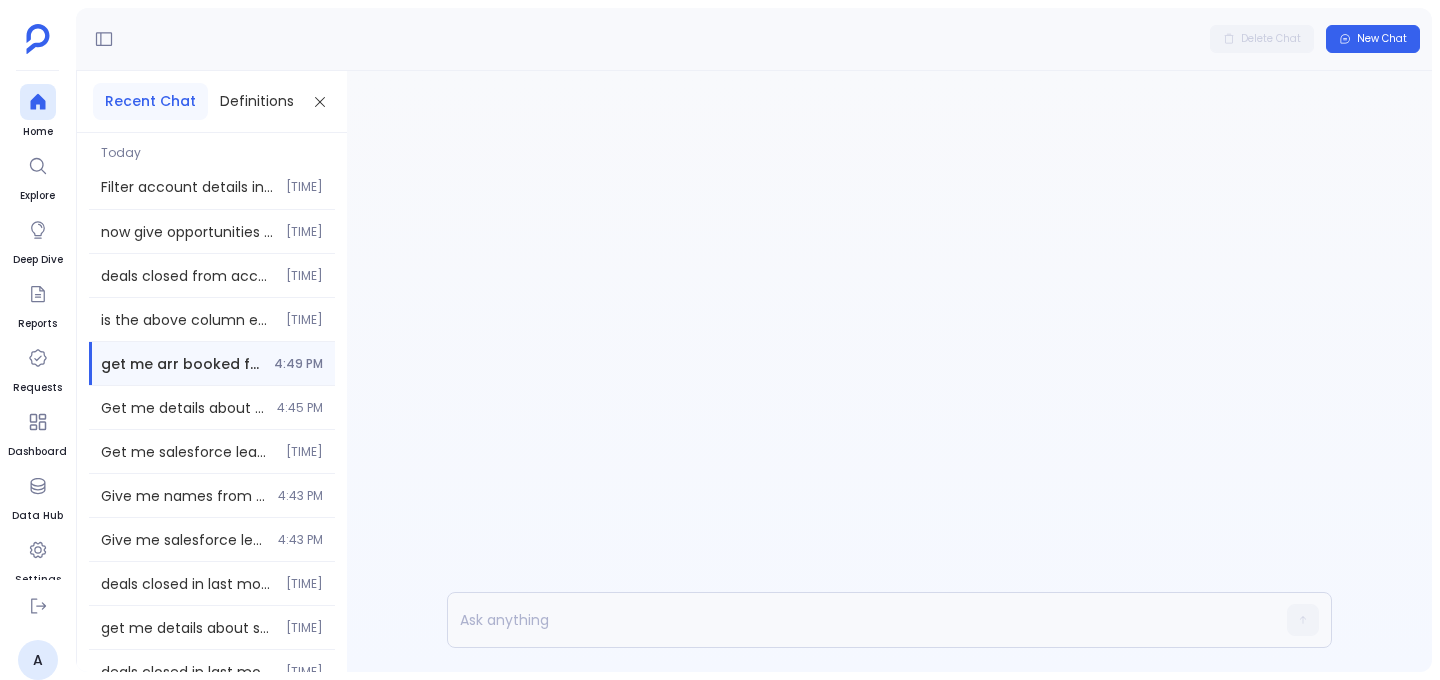 scroll, scrollTop: 0, scrollLeft: 0, axis: both 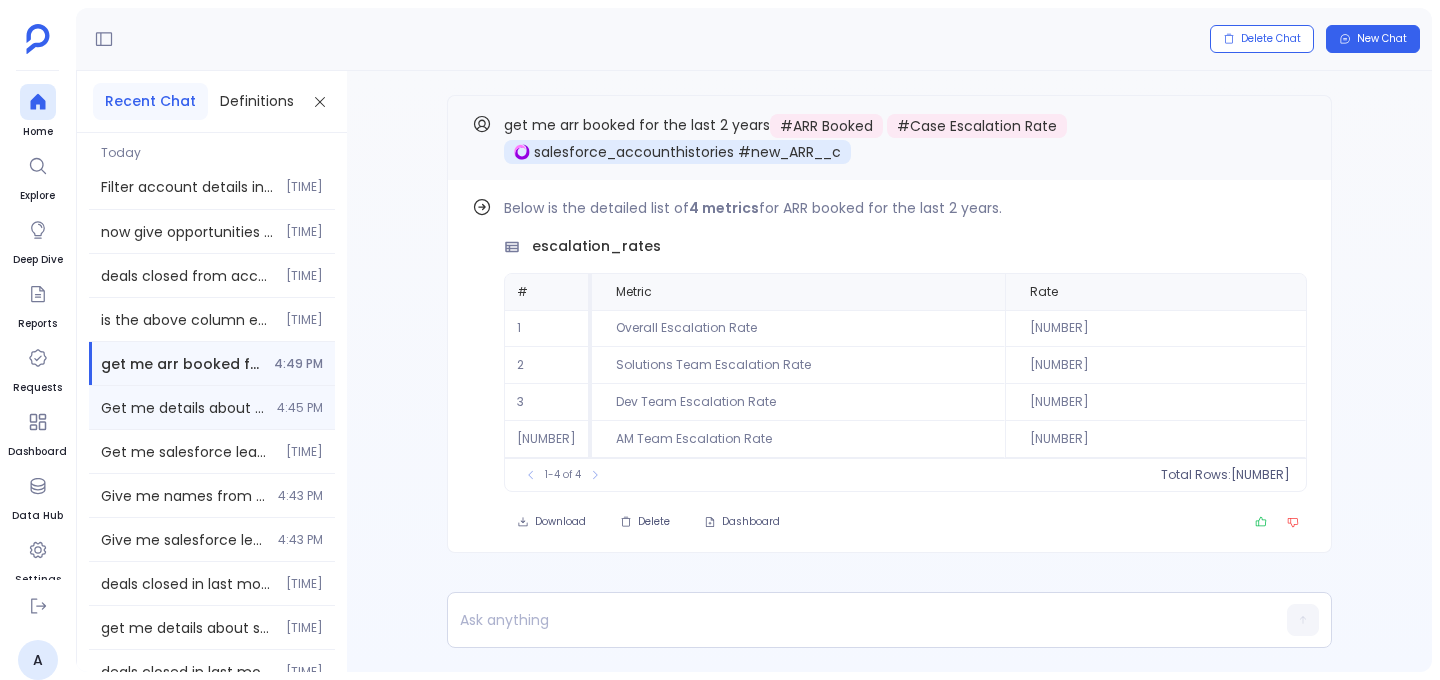 click on "get me details about this kd : #ARR Booked #At risk customers for the last 2 years" at bounding box center (183, 408) 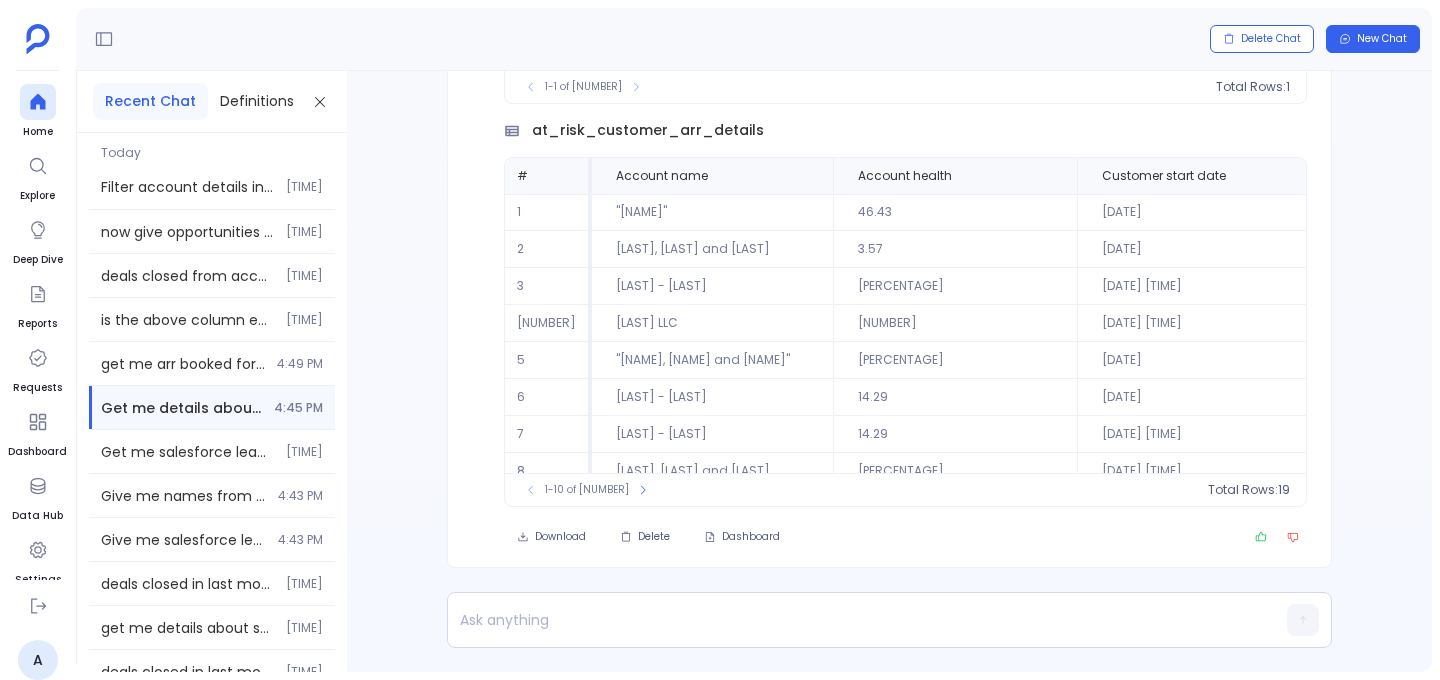 scroll, scrollTop: -256, scrollLeft: 0, axis: vertical 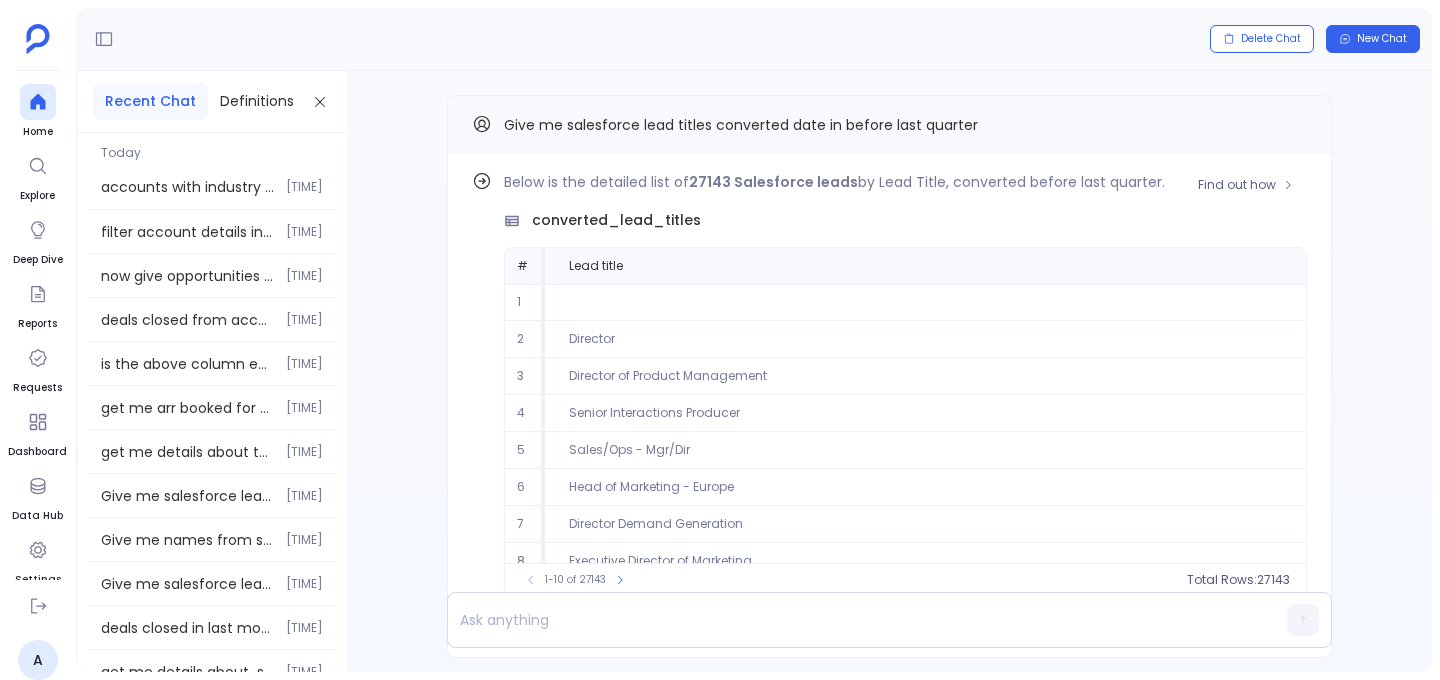 click at bounding box center (925, 302) 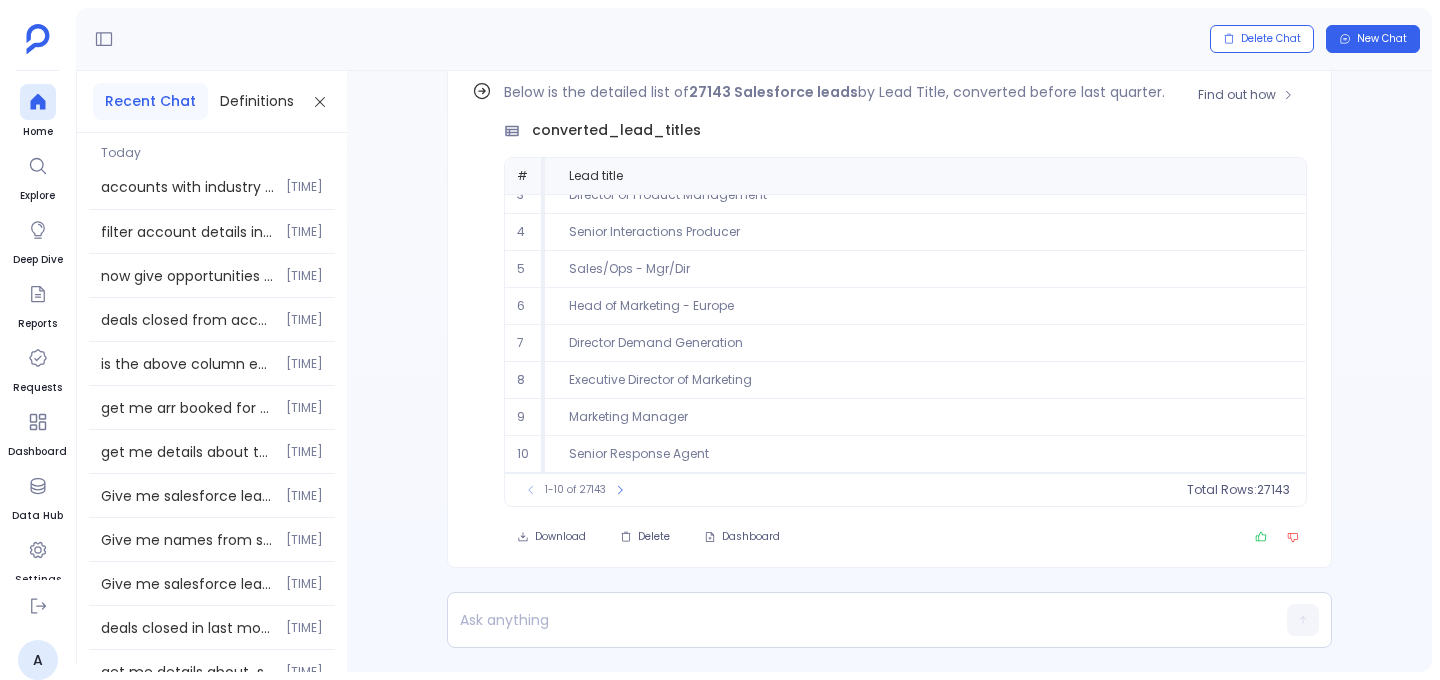 scroll, scrollTop: -90, scrollLeft: 0, axis: vertical 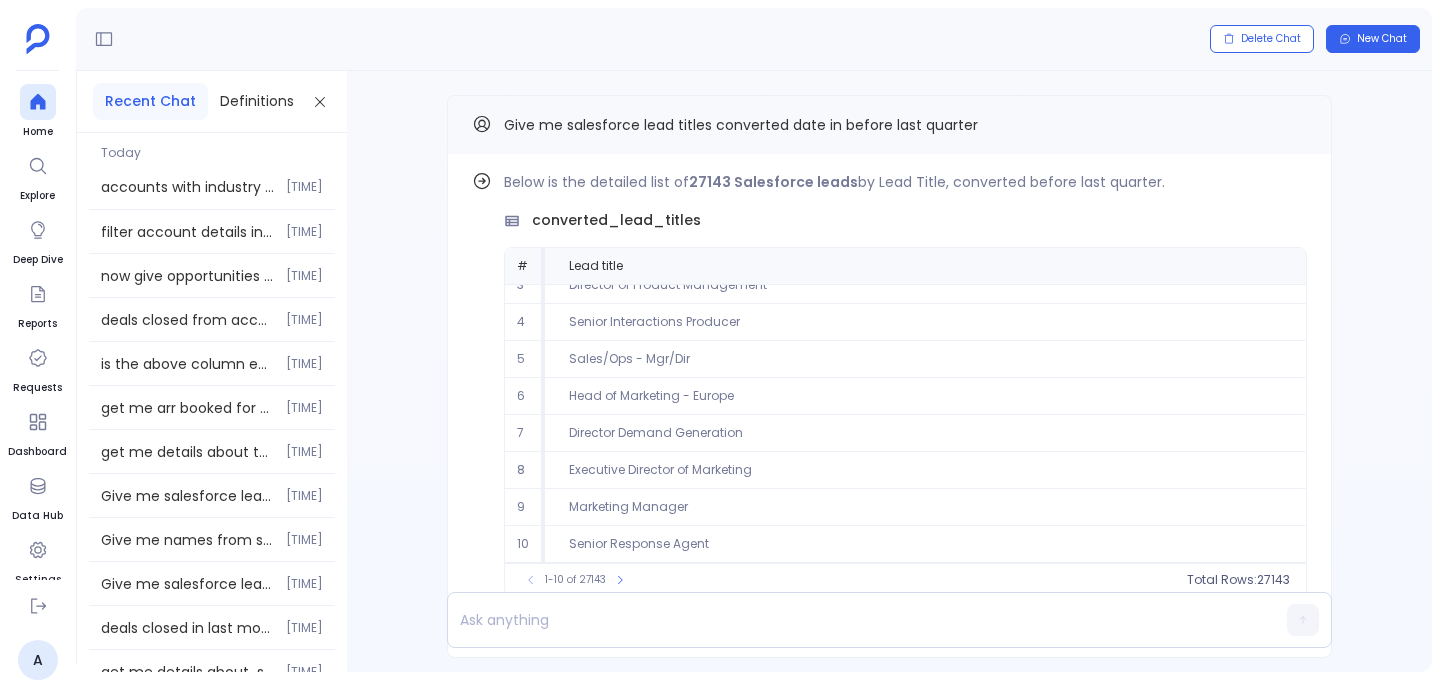 click on "Give me salesforce lead titles converted date in before [QUARTER]" at bounding box center (741, 125) 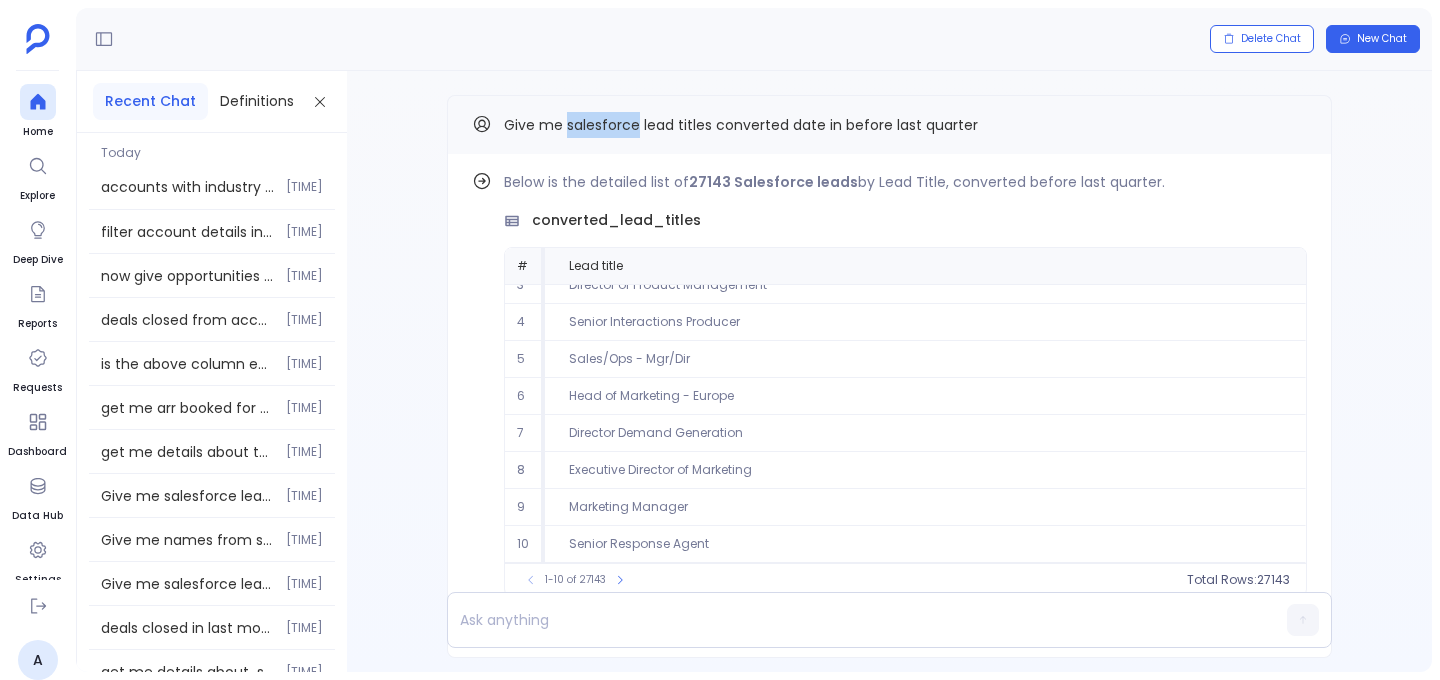 click on "Give me salesforce lead titles converted date in before [QUARTER]" at bounding box center (741, 125) 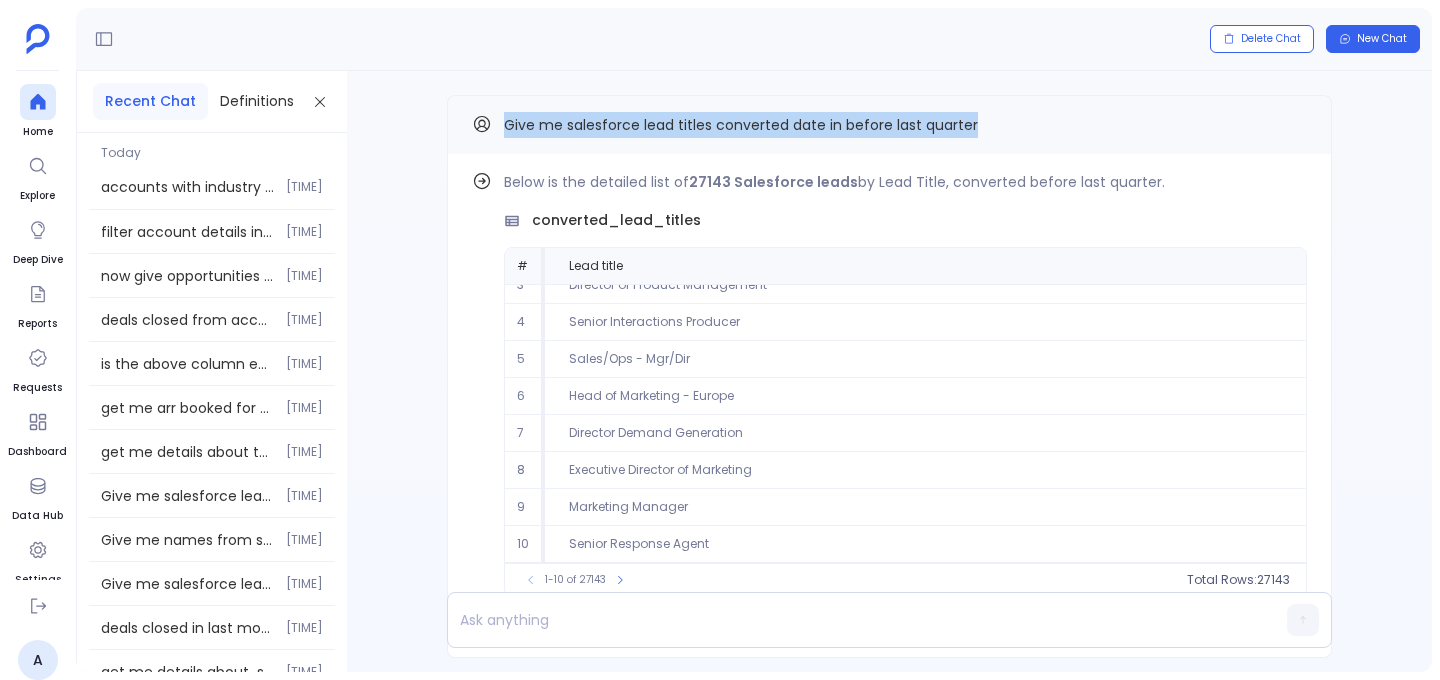 click on "Give me salesforce lead titles converted date in before [QUARTER]" at bounding box center (741, 125) 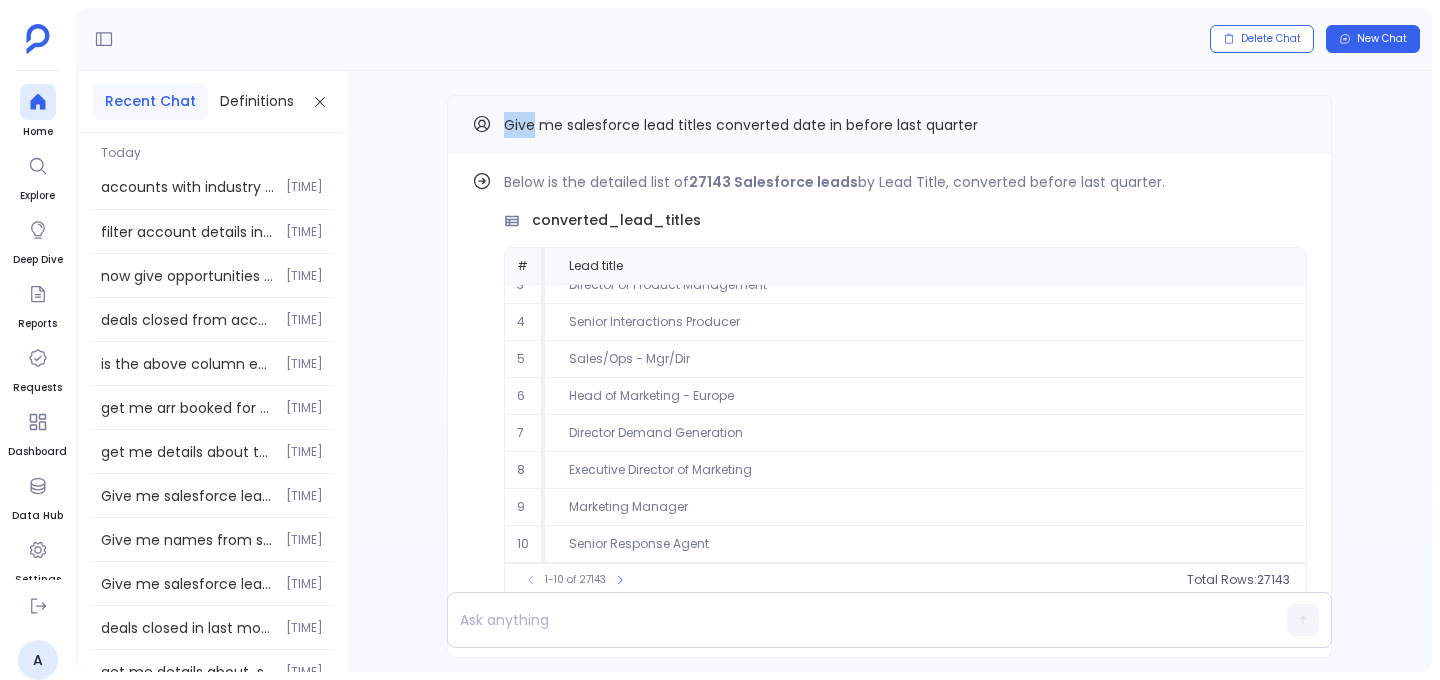 drag, startPoint x: 529, startPoint y: 123, endPoint x: 732, endPoint y: 123, distance: 203 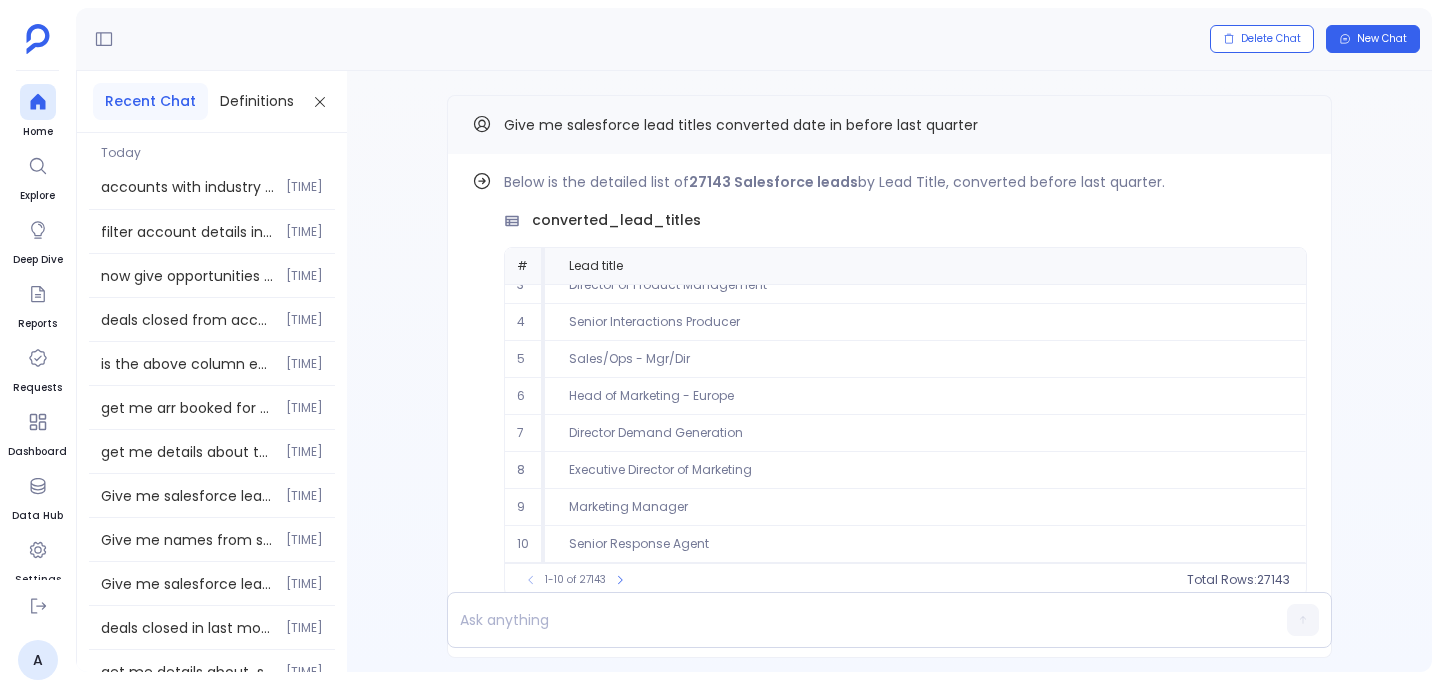 click on "Give me salesforce lead titles converted date in before last quarter" at bounding box center [741, 125] 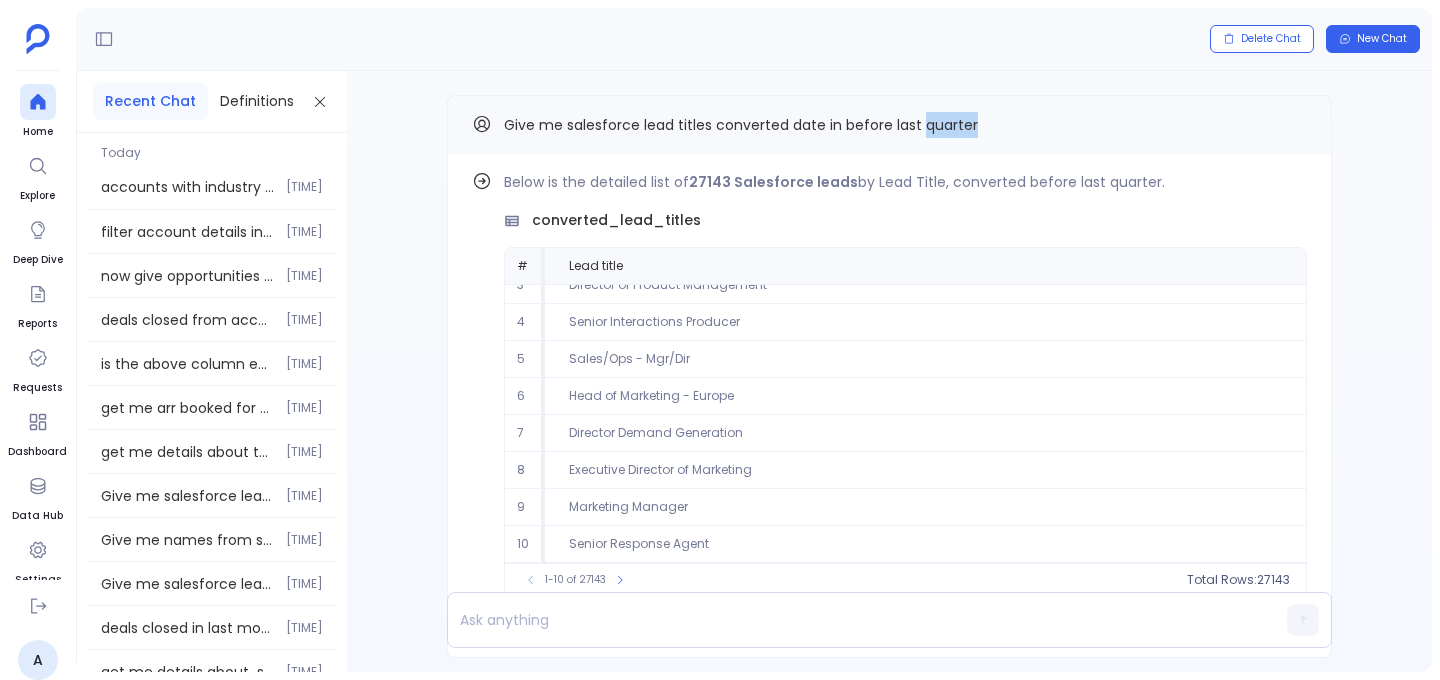 click on "Give me salesforce lead titles converted date in before last quarter" at bounding box center (741, 125) 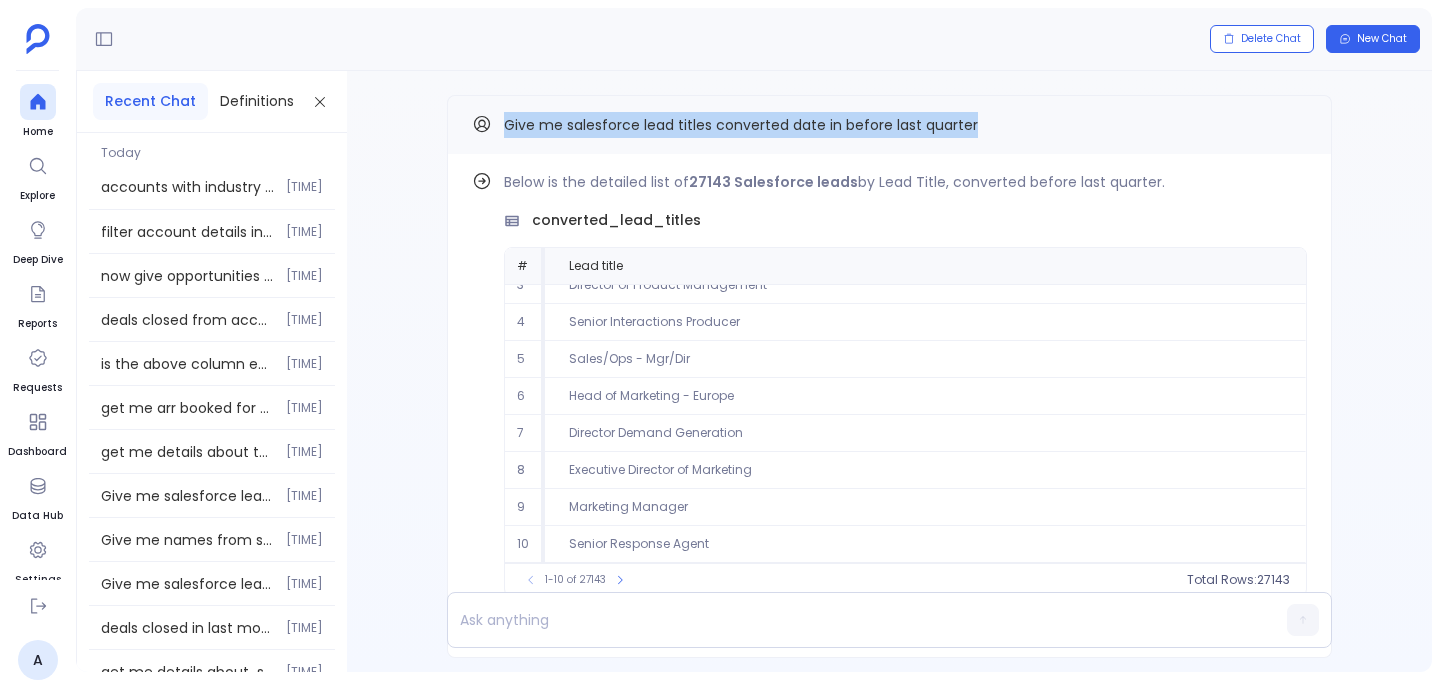 click on "Give me salesforce lead titles converted date in before last quarter" at bounding box center [741, 125] 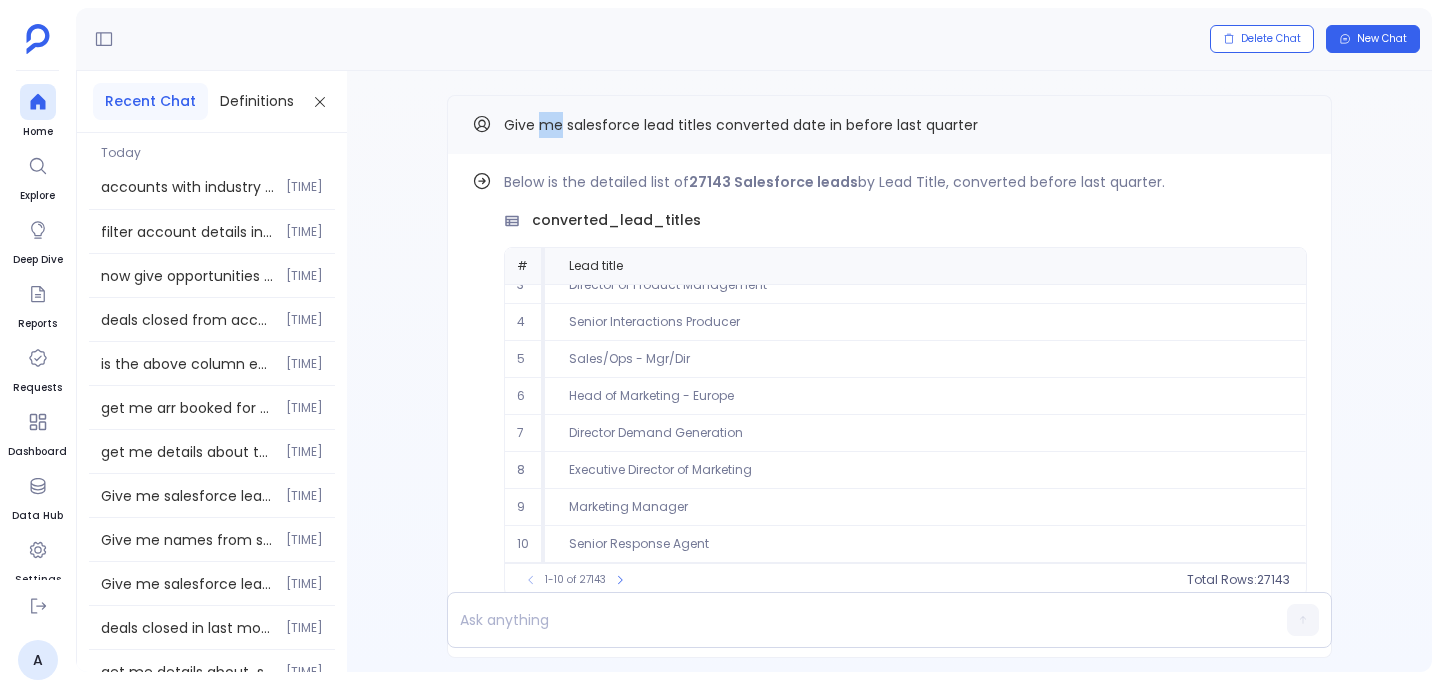 click on "Give me salesforce lead titles converted date in before last quarter" at bounding box center (741, 125) 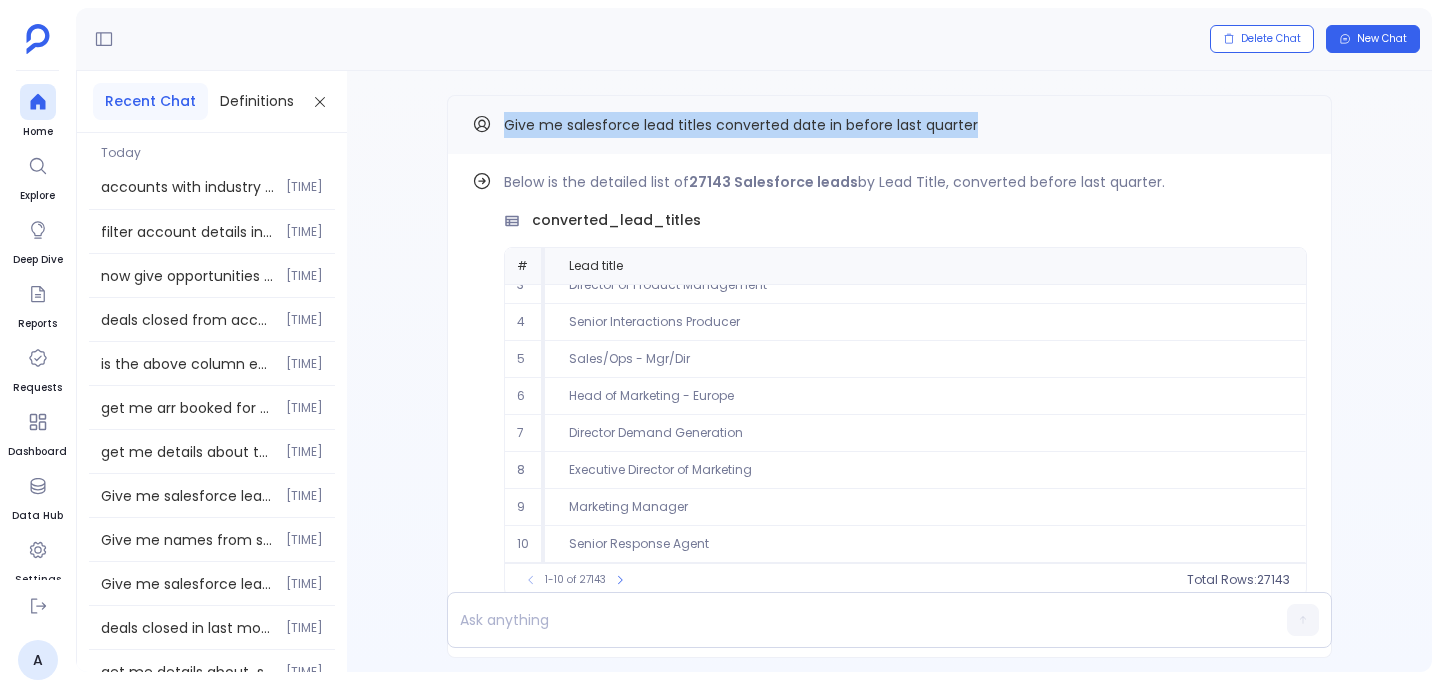 click on "Give me salesforce lead titles converted date in before last quarter" at bounding box center [741, 125] 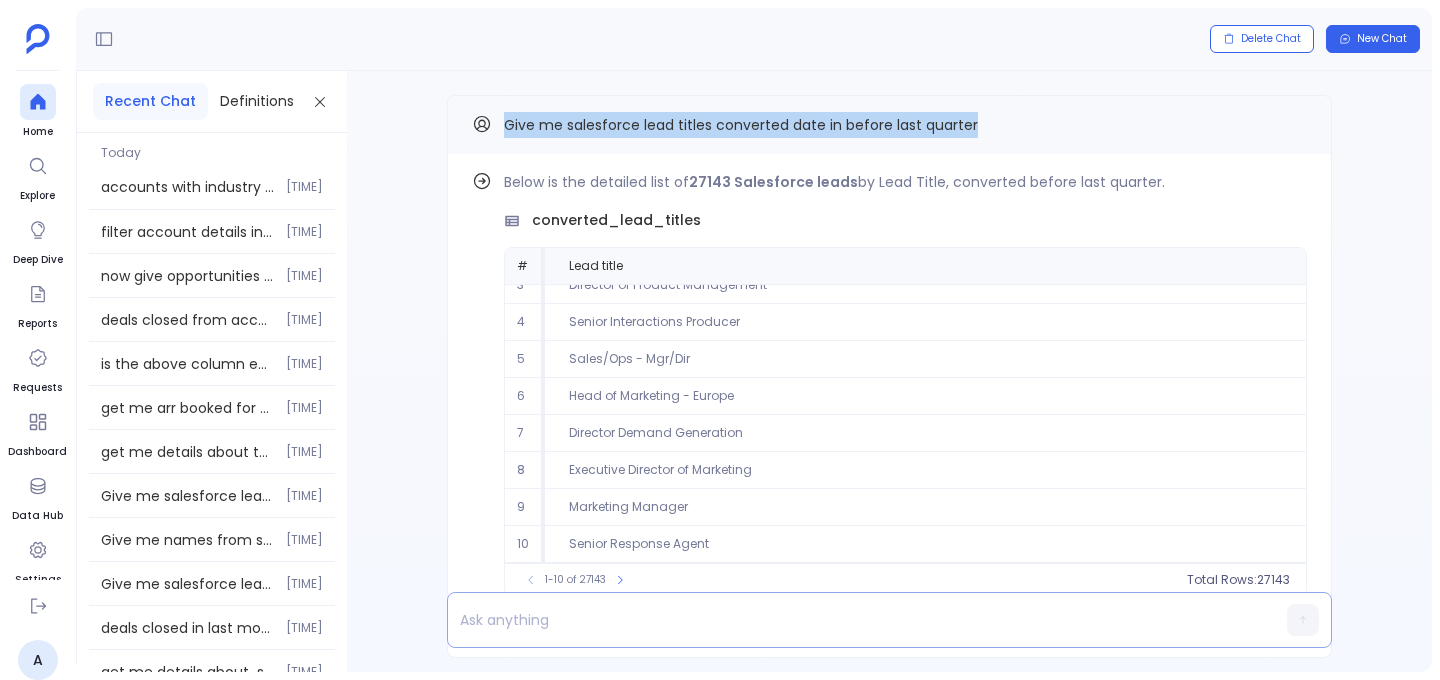 click at bounding box center [851, 620] 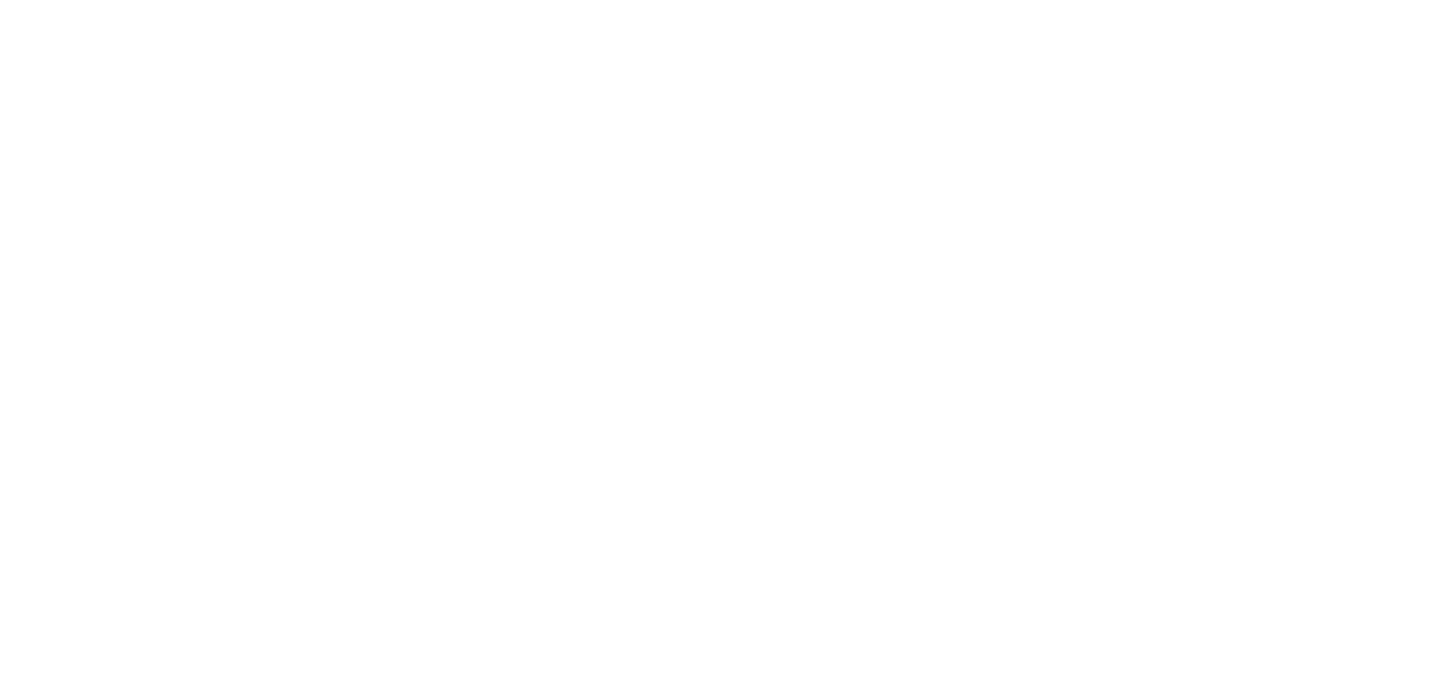 scroll, scrollTop: 0, scrollLeft: 0, axis: both 